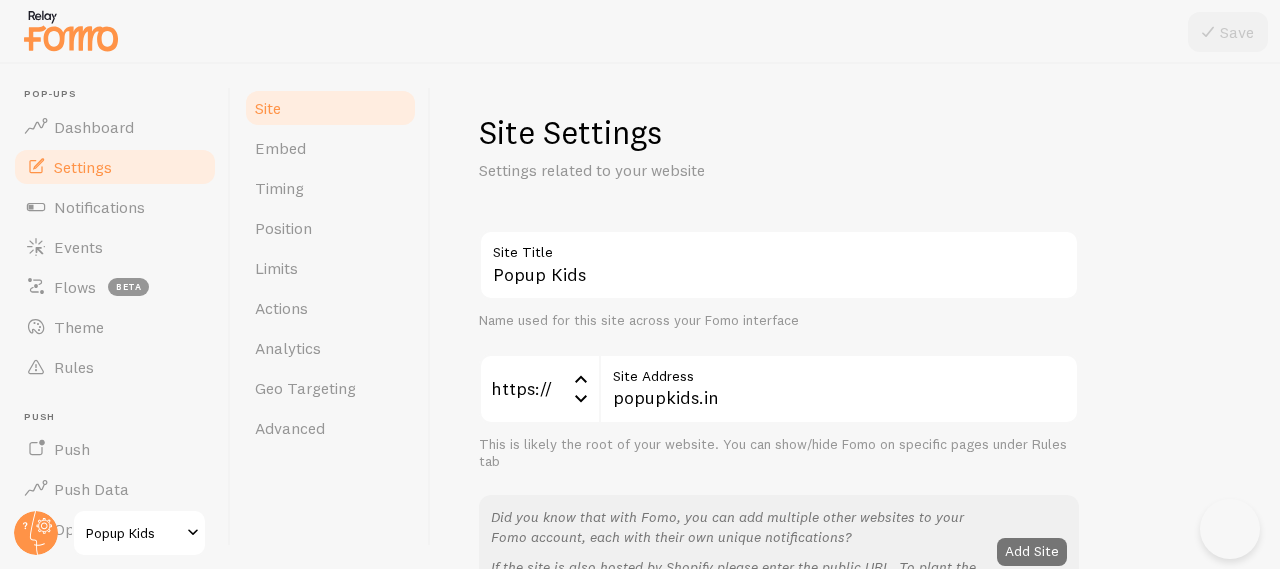 scroll, scrollTop: 0, scrollLeft: 0, axis: both 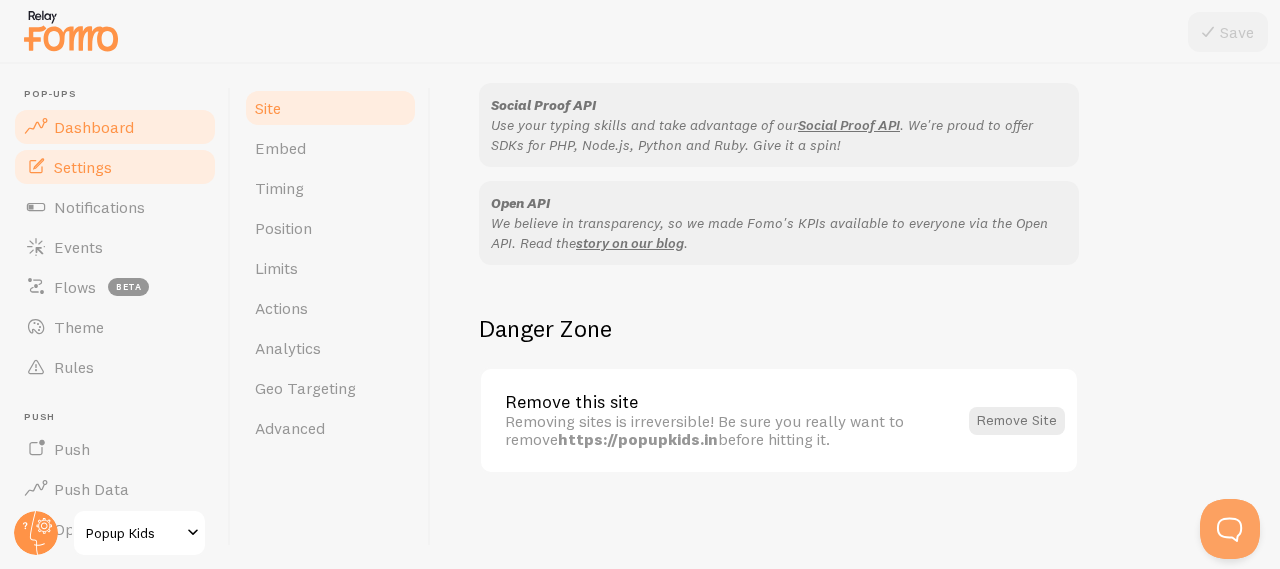 click on "Dashboard" at bounding box center [94, 127] 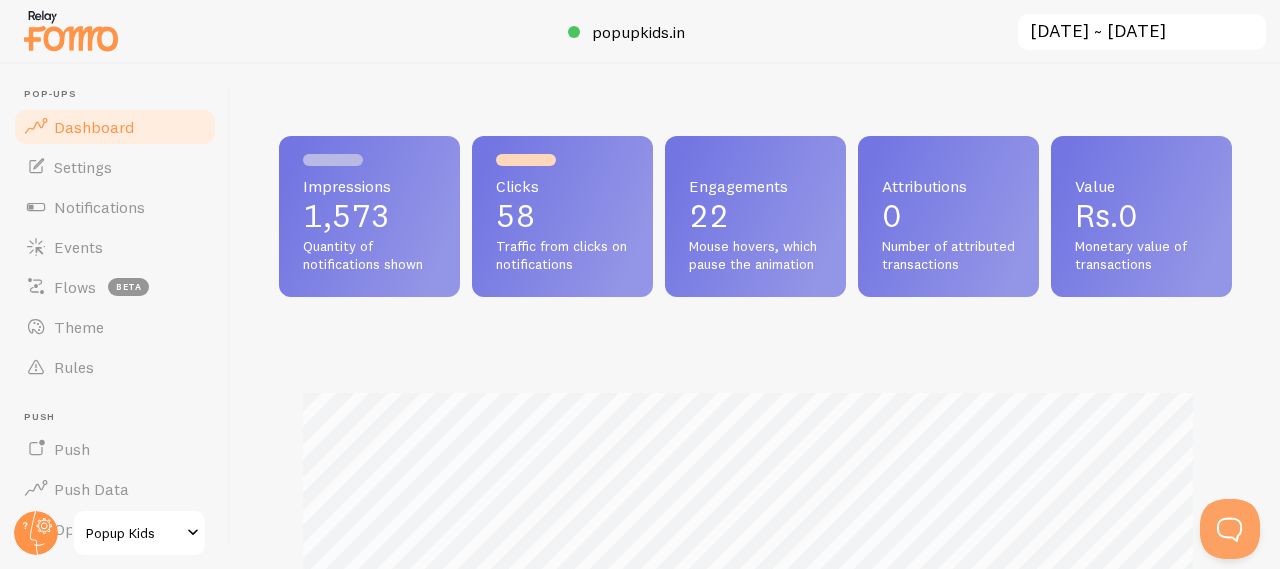 scroll, scrollTop: 0, scrollLeft: 0, axis: both 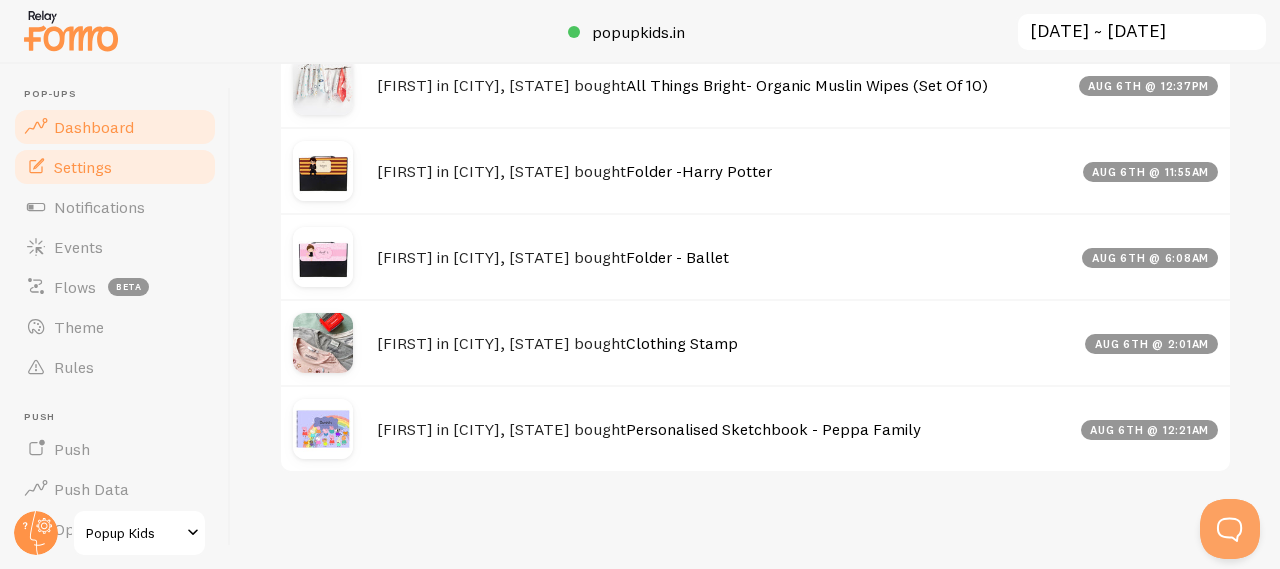 click on "Settings" at bounding box center [83, 167] 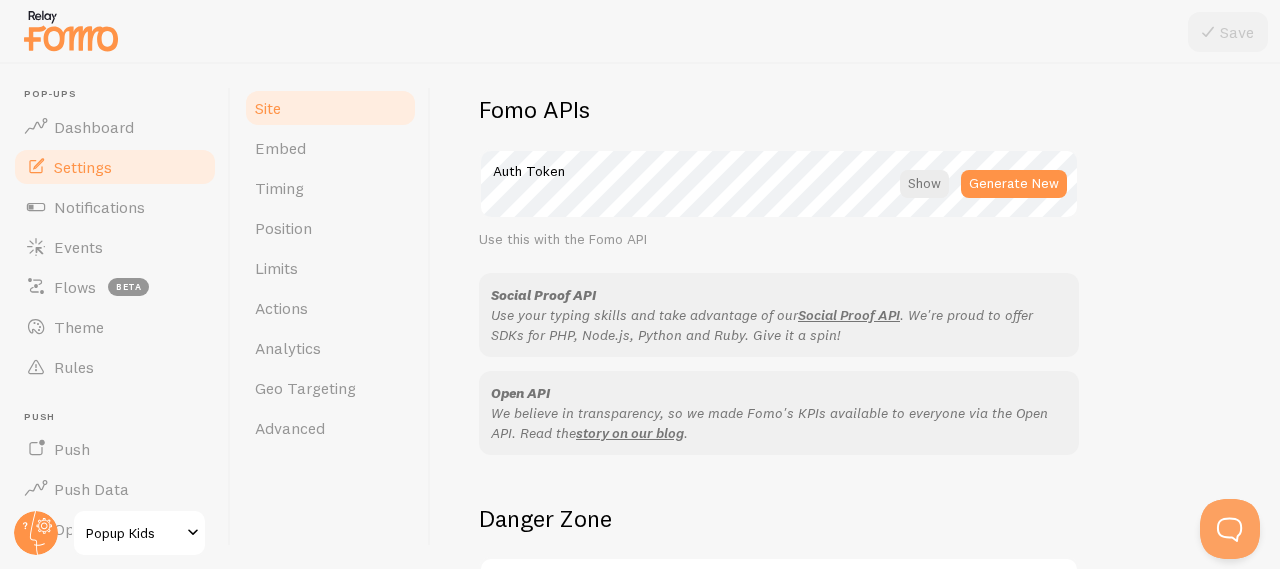 scroll, scrollTop: 1318, scrollLeft: 0, axis: vertical 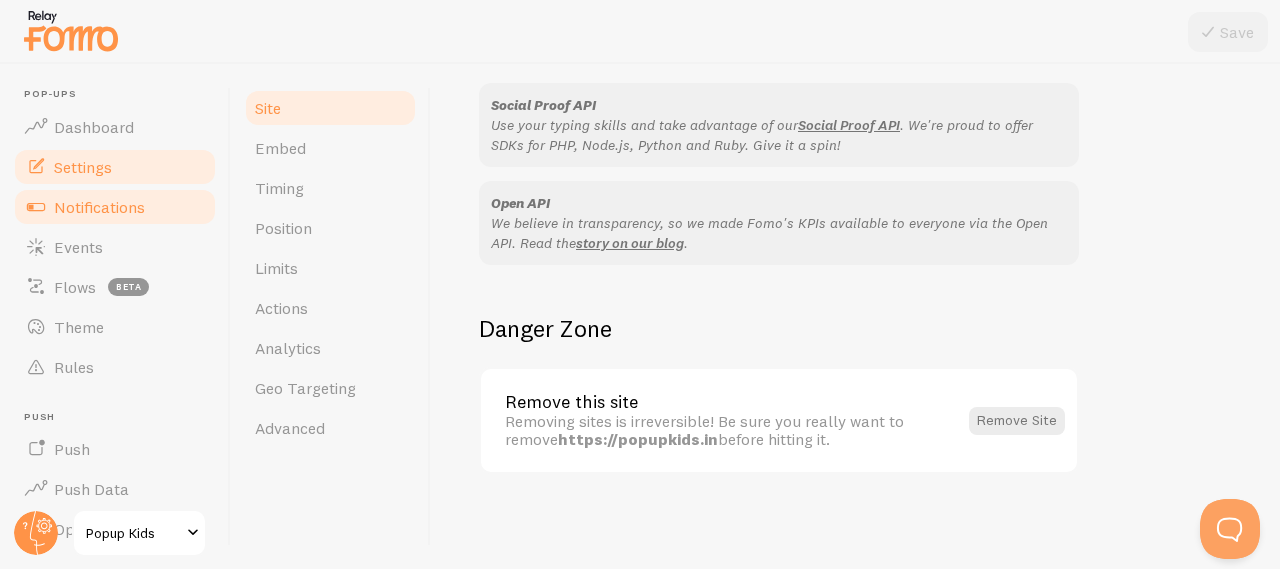 click on "Notifications" at bounding box center (99, 207) 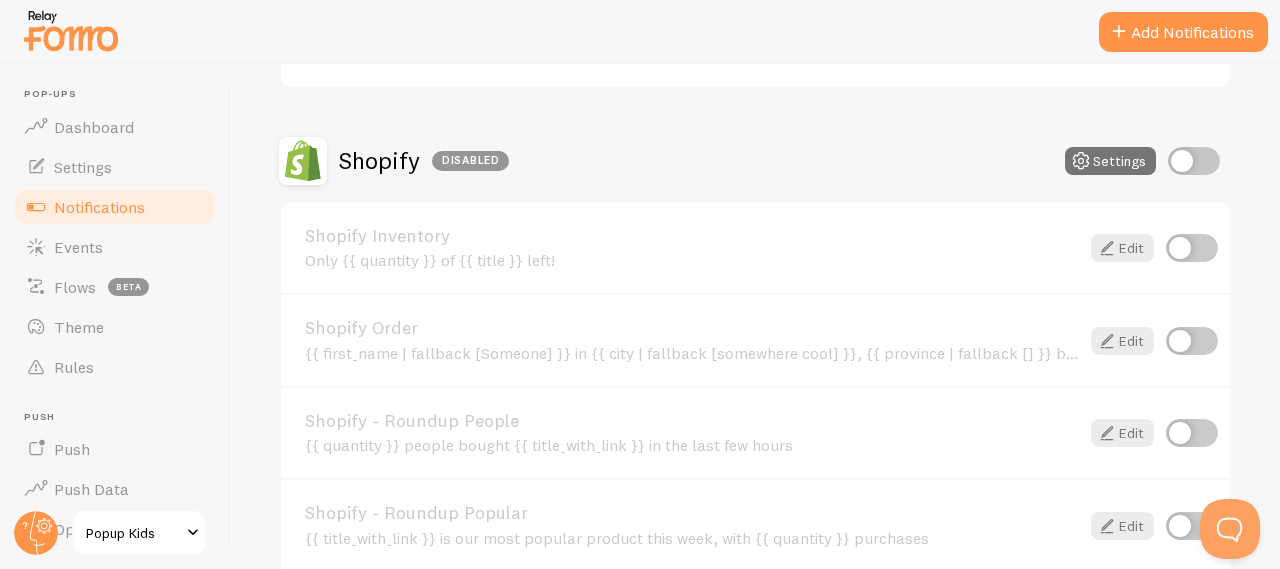scroll, scrollTop: 642, scrollLeft: 0, axis: vertical 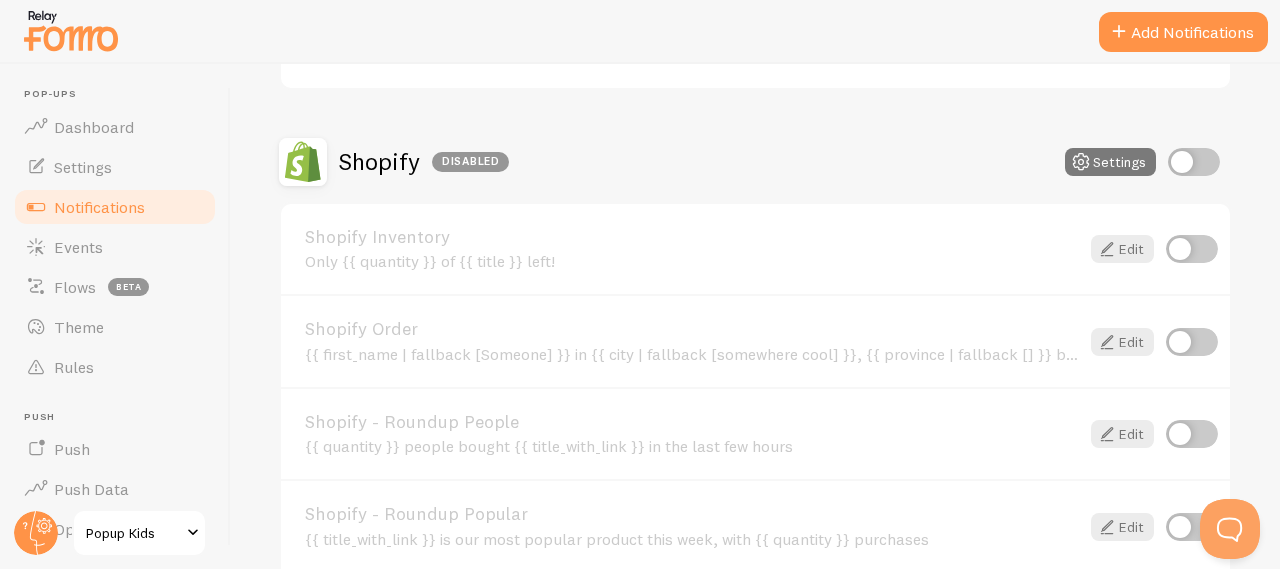 click at bounding box center (1081, 162) 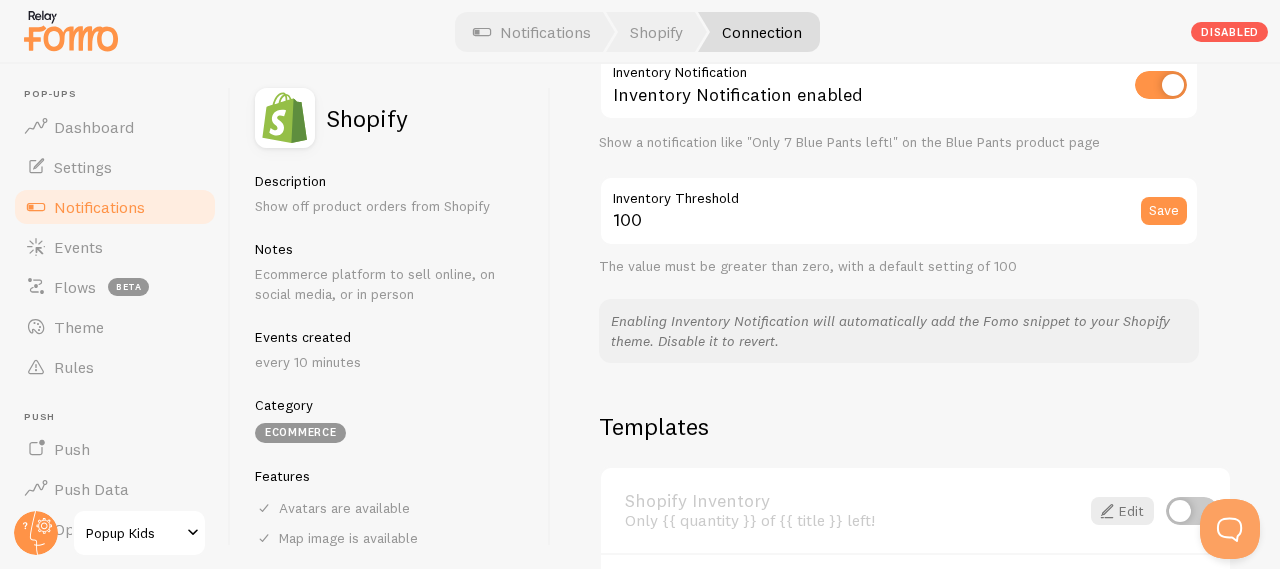 click on "Enabling Inventory Notification will automatically add the Fomo
snippet to your Shopify theme. Disable it to revert." at bounding box center (899, 331) 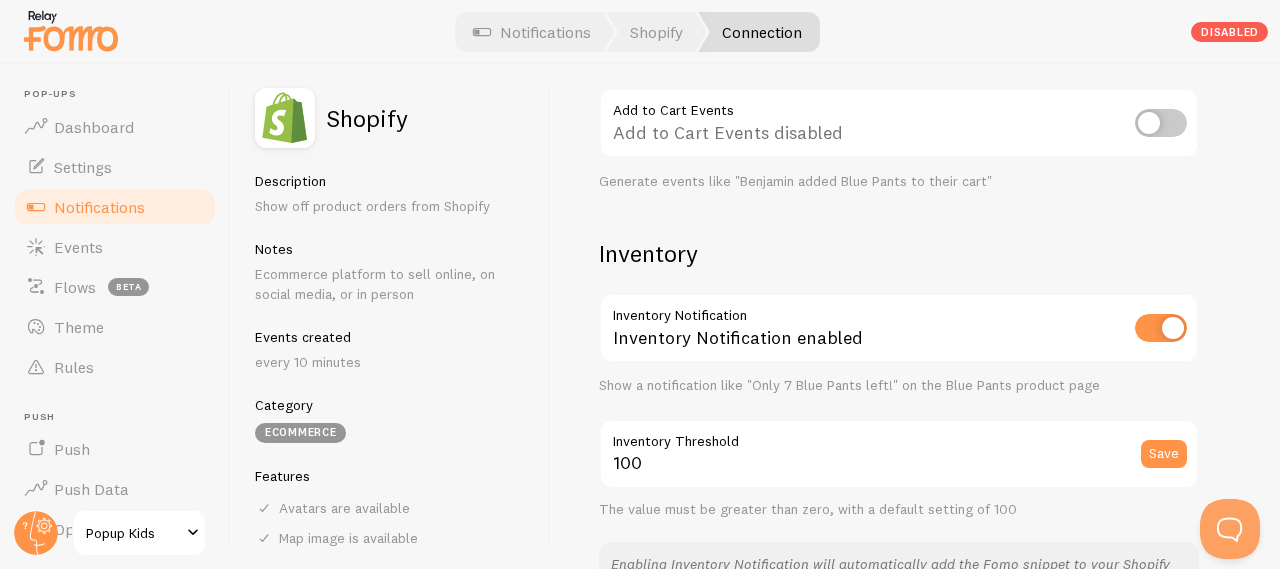 scroll, scrollTop: 790, scrollLeft: 0, axis: vertical 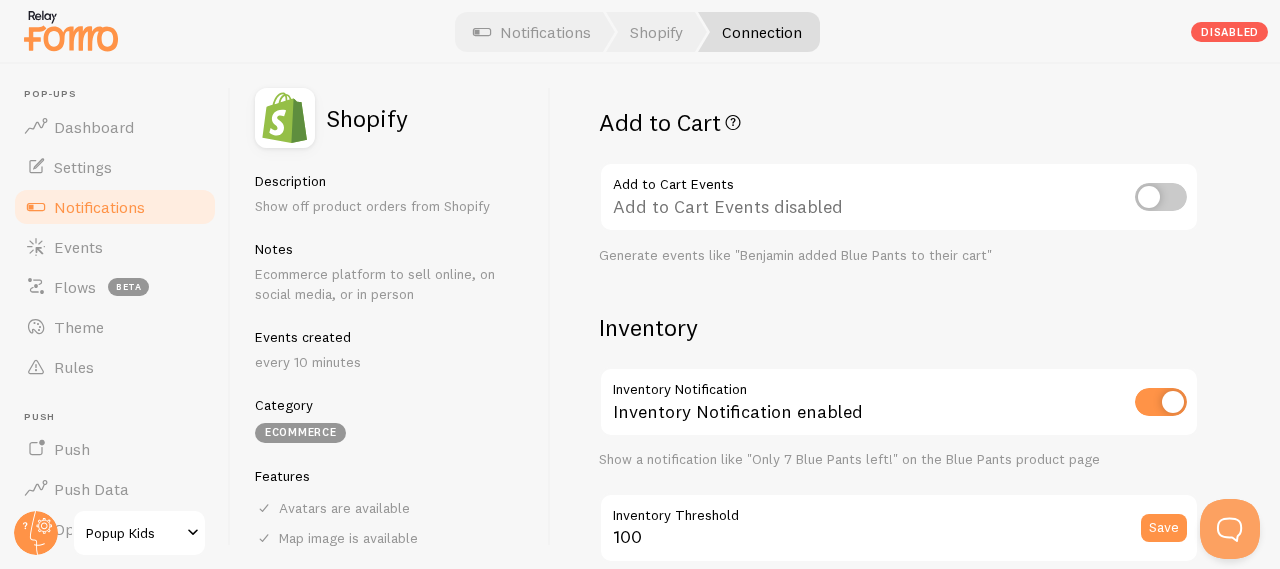 click at bounding box center [1161, 402] 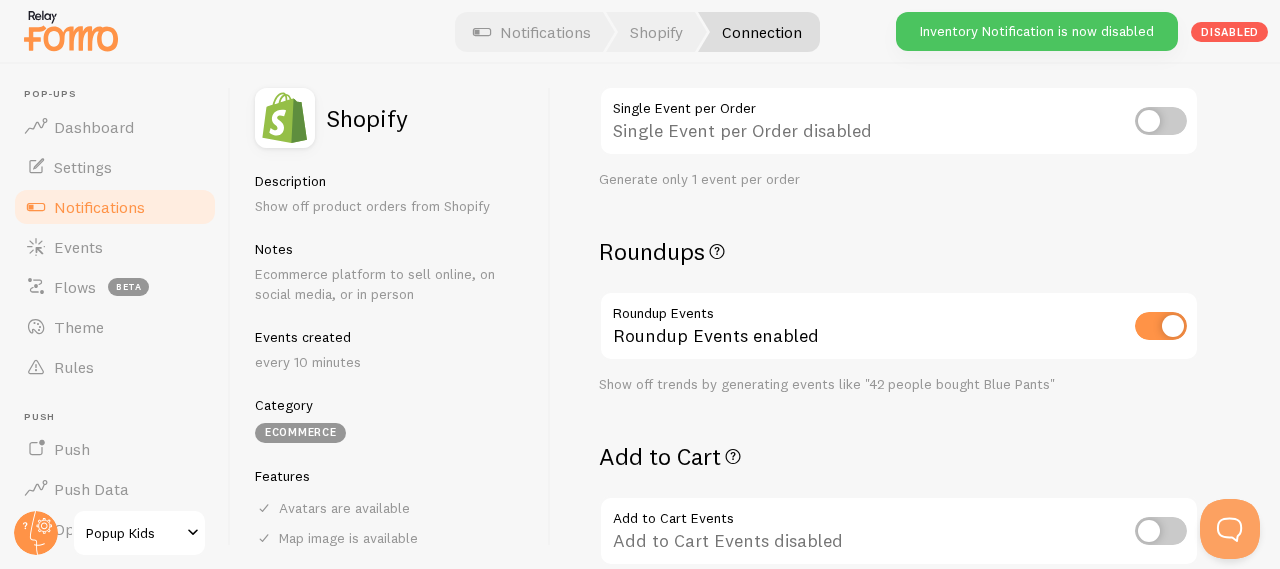 scroll, scrollTop: 454, scrollLeft: 0, axis: vertical 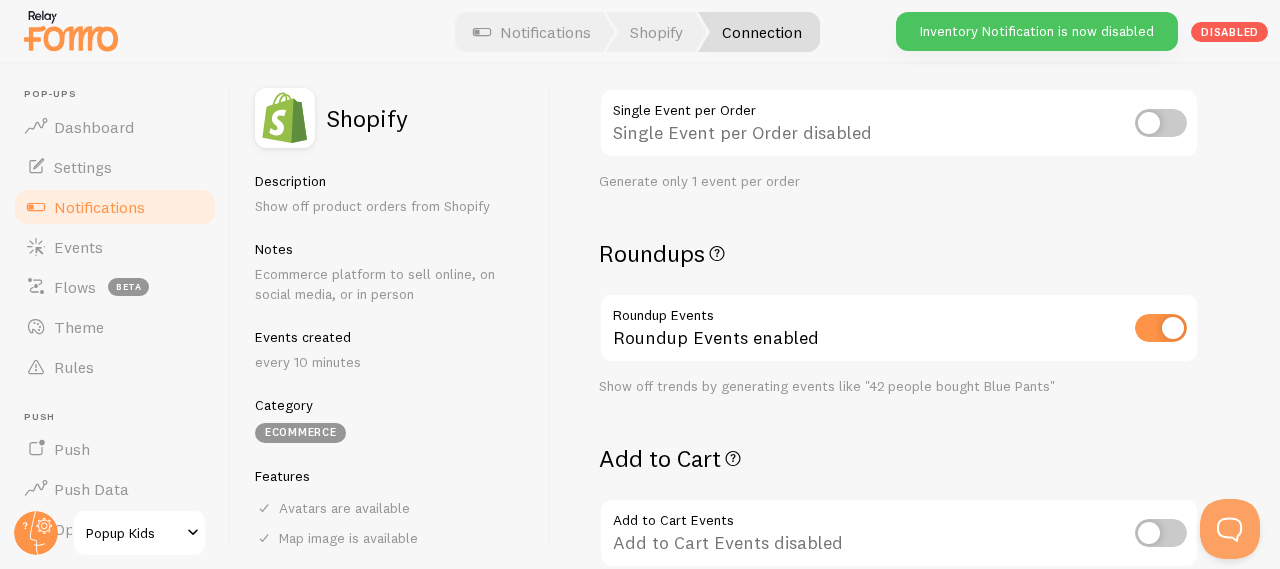 click at bounding box center [1161, 328] 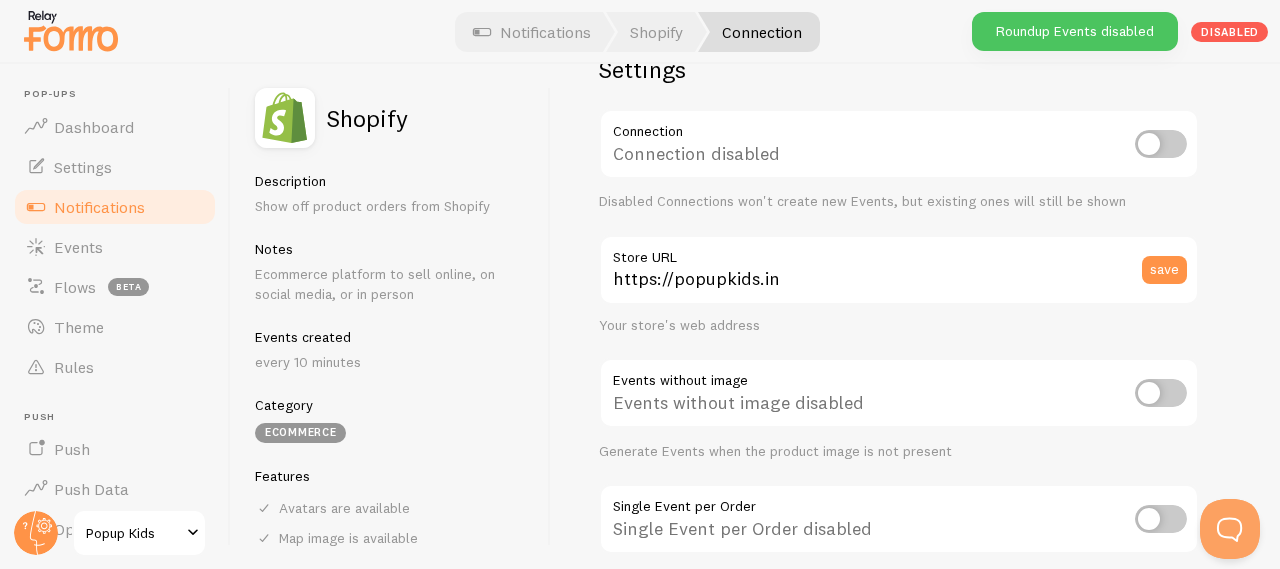scroll, scrollTop: 0, scrollLeft: 0, axis: both 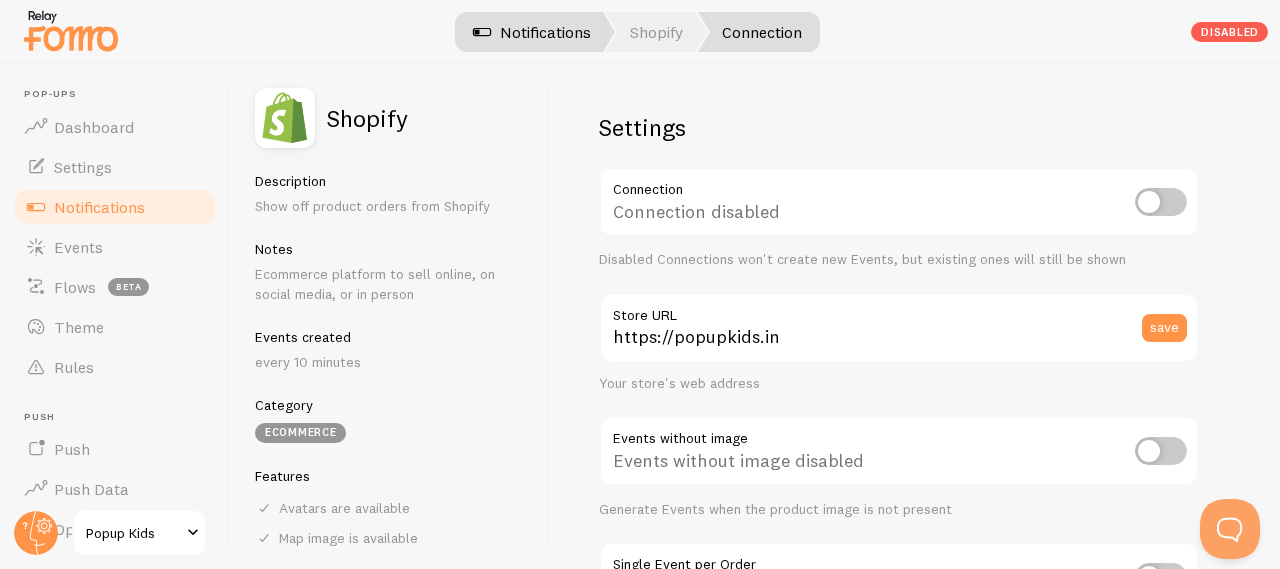 click on "Notifications" at bounding box center [532, 32] 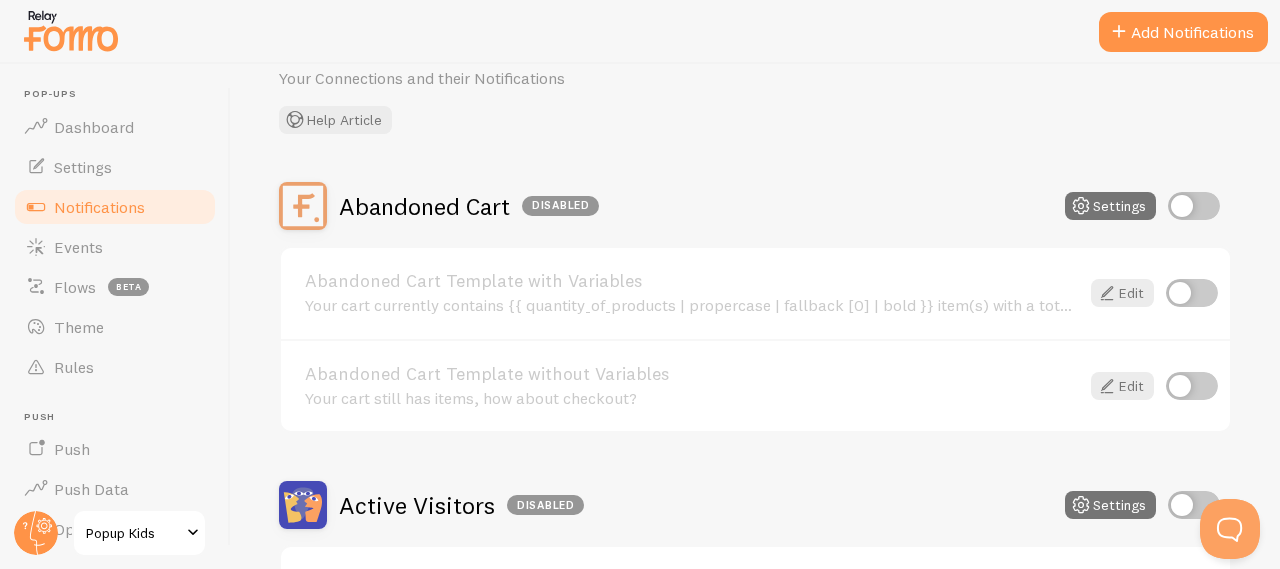 scroll, scrollTop: 97, scrollLeft: 0, axis: vertical 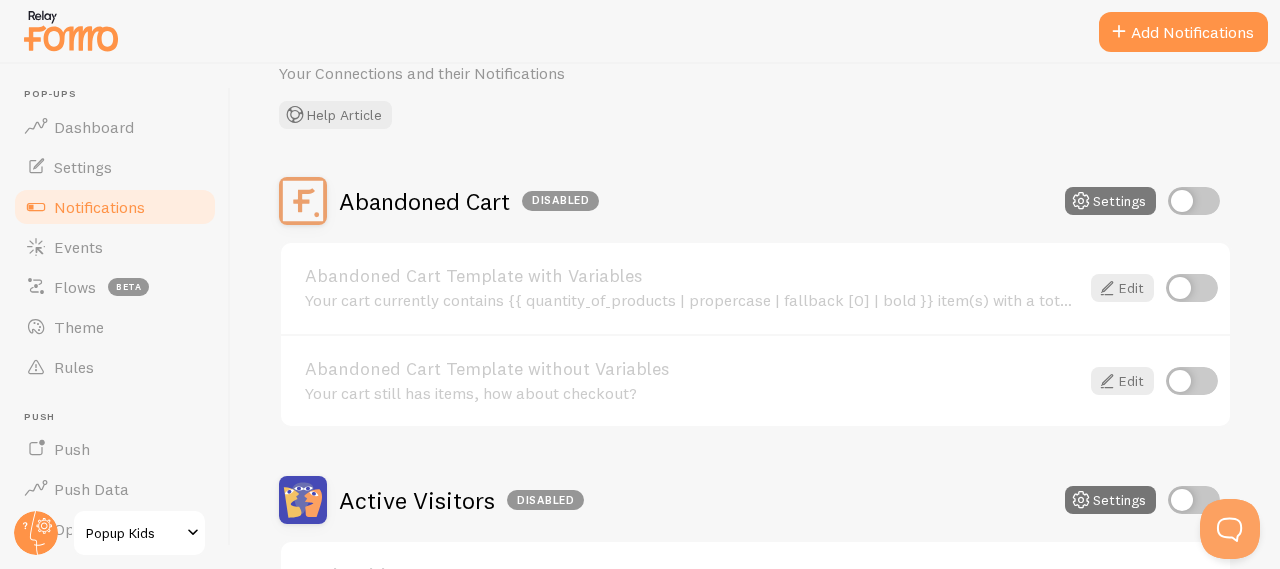 click at bounding box center [1081, 201] 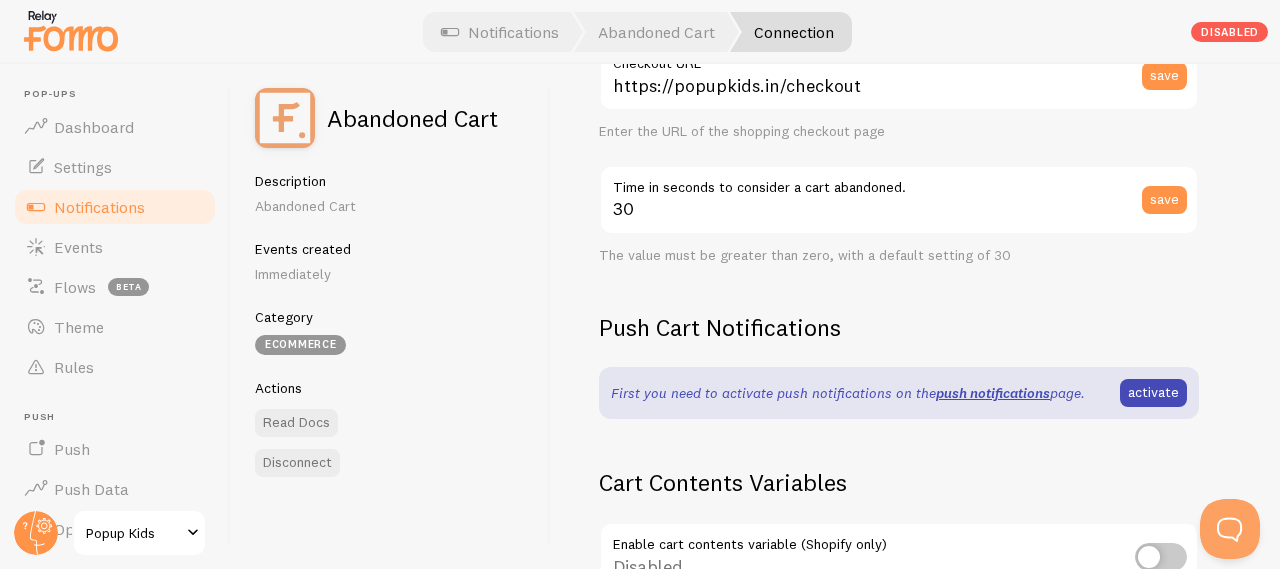 scroll, scrollTop: 376, scrollLeft: 0, axis: vertical 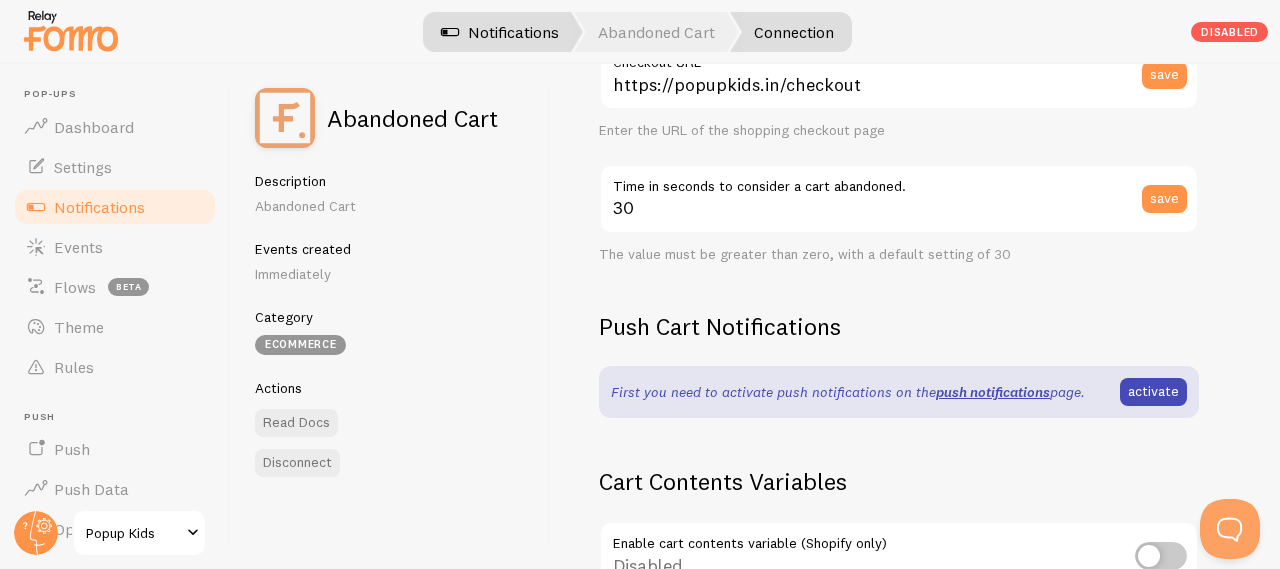 click on "Notifications" at bounding box center [500, 32] 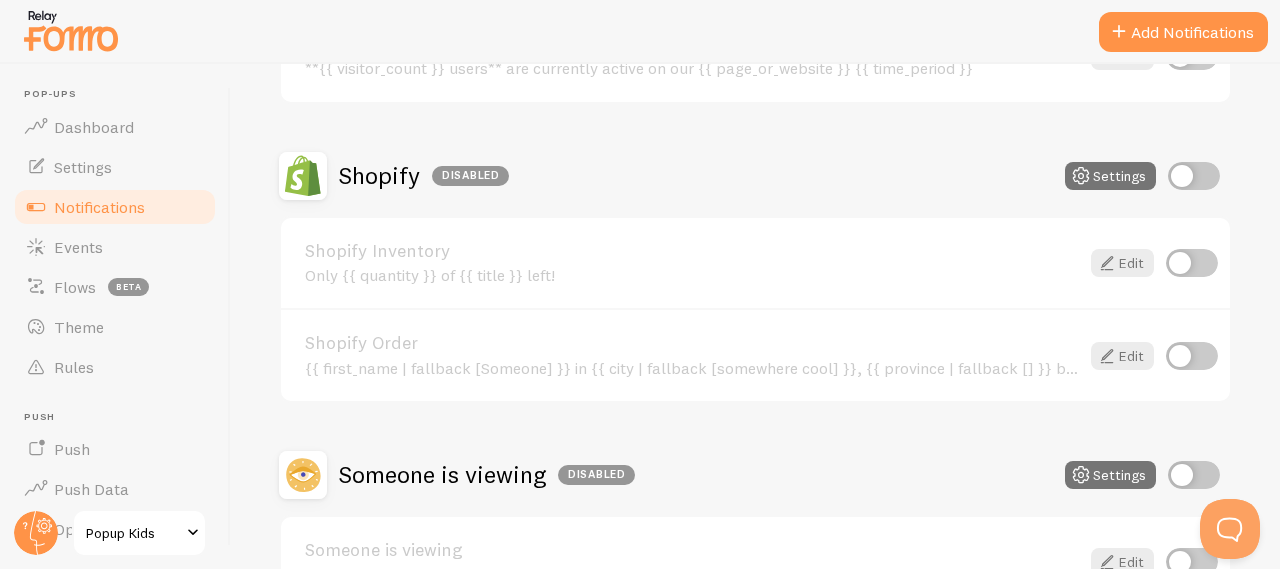 scroll, scrollTop: 764, scrollLeft: 0, axis: vertical 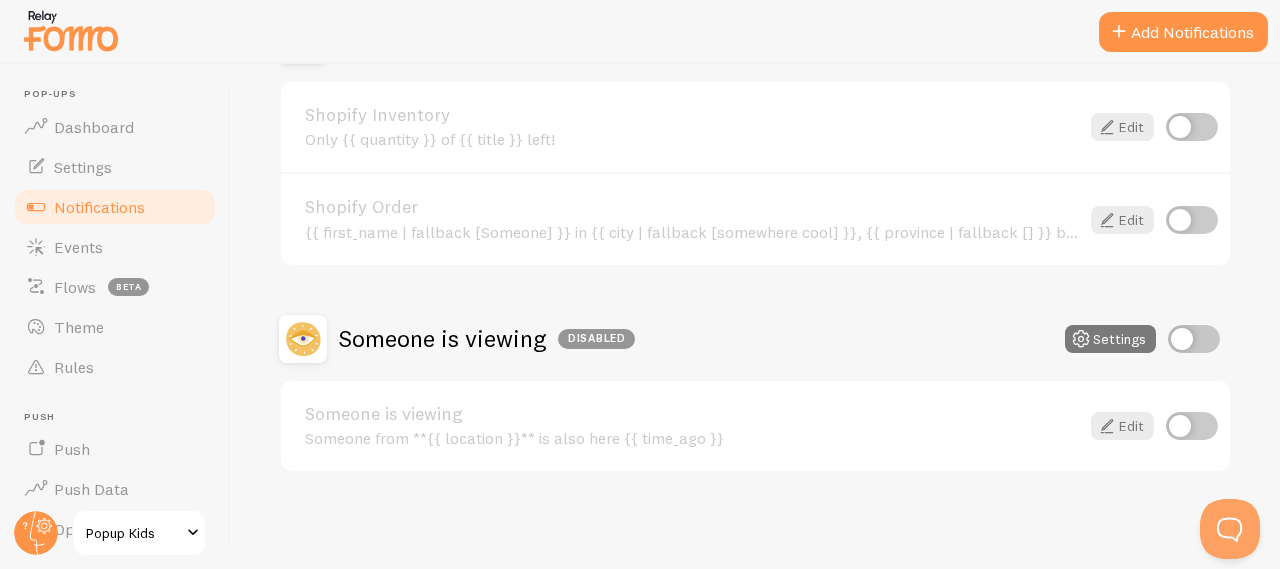 click on "Settings" at bounding box center [1110, 339] 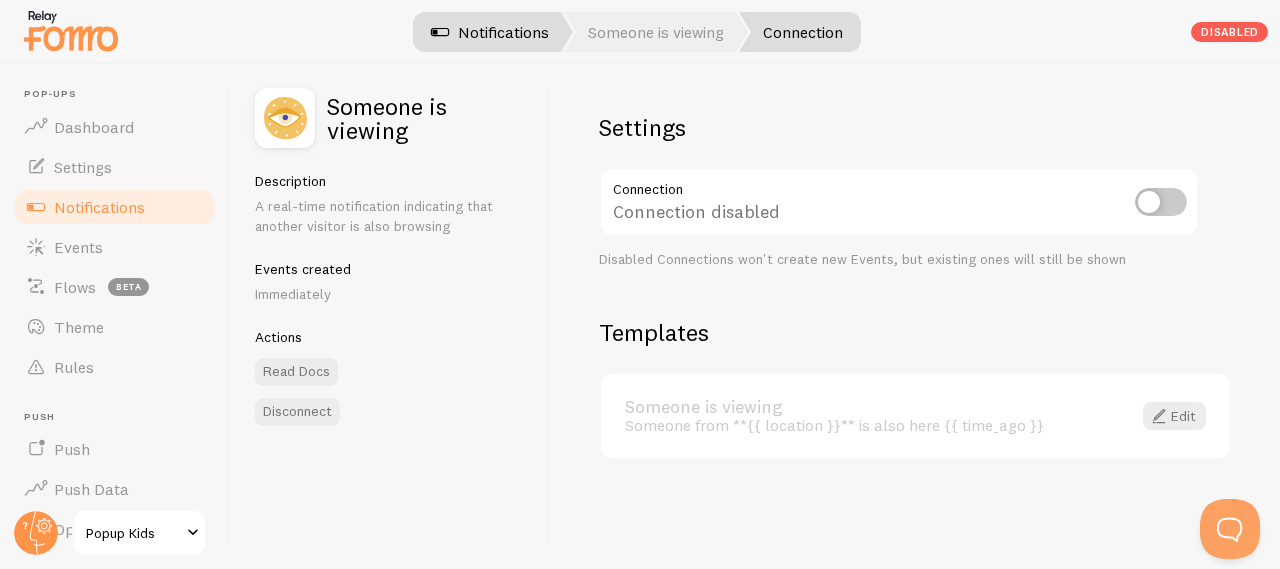 click on "Notifications" at bounding box center (490, 32) 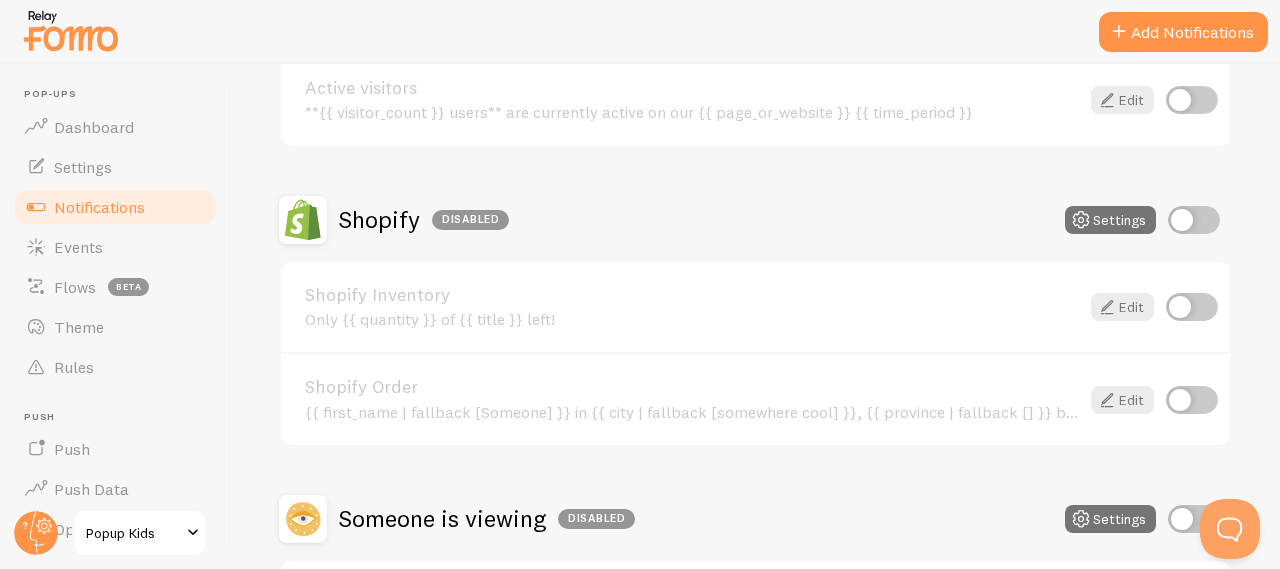 scroll, scrollTop: 764, scrollLeft: 0, axis: vertical 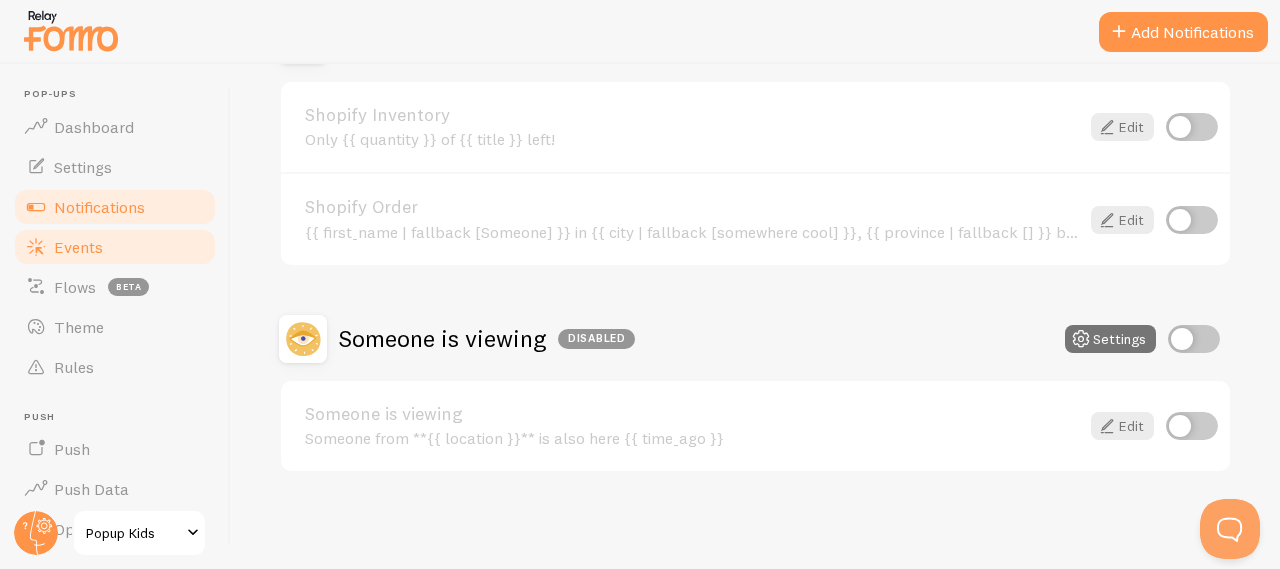 click on "Events" at bounding box center (78, 247) 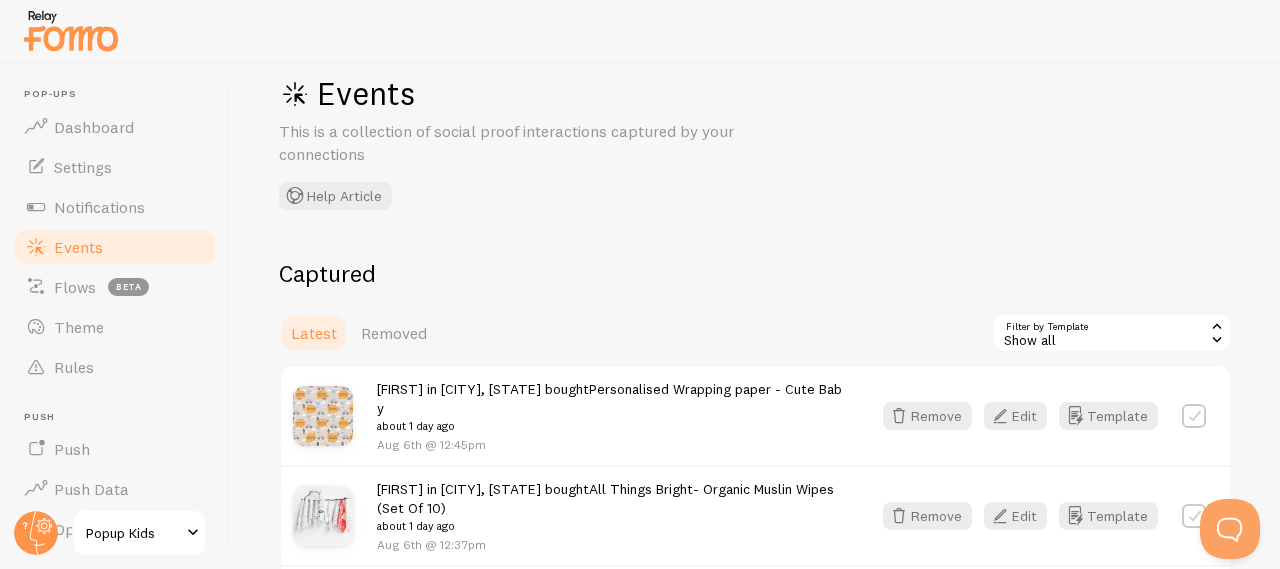 scroll, scrollTop: 0, scrollLeft: 0, axis: both 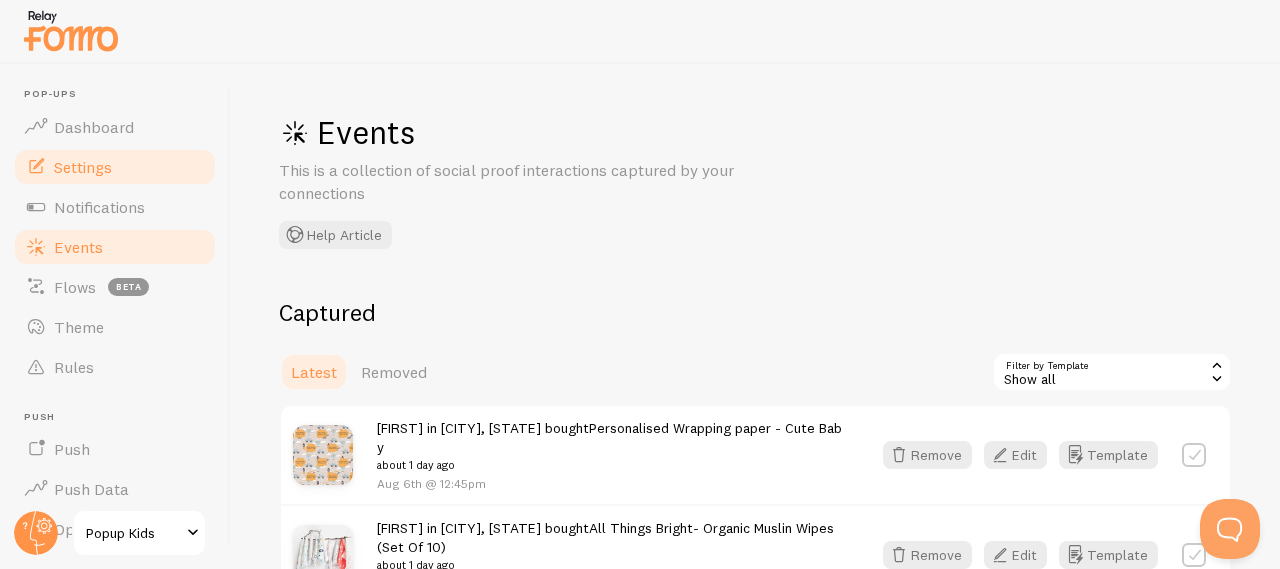 click on "Settings" at bounding box center (83, 167) 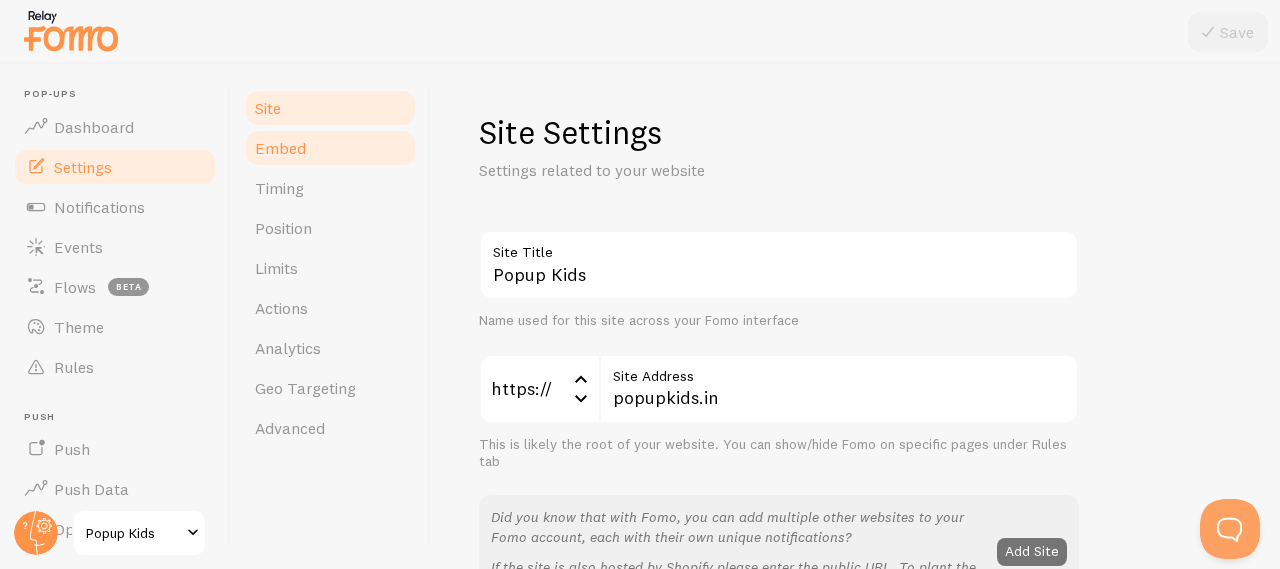click on "Embed" at bounding box center (280, 148) 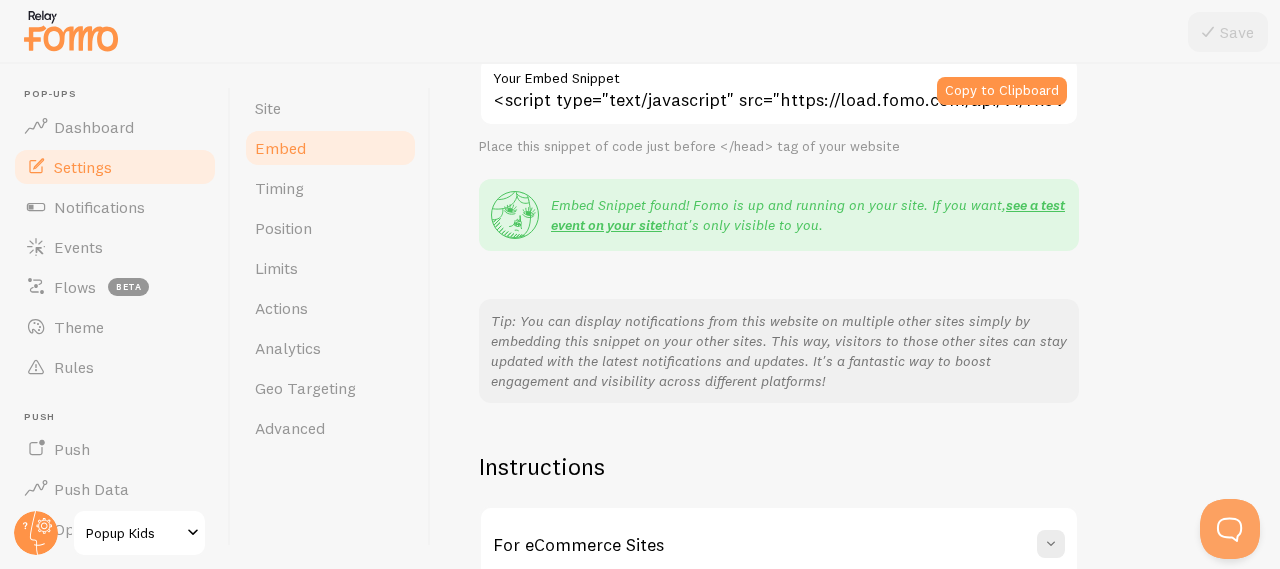 scroll, scrollTop: 296, scrollLeft: 0, axis: vertical 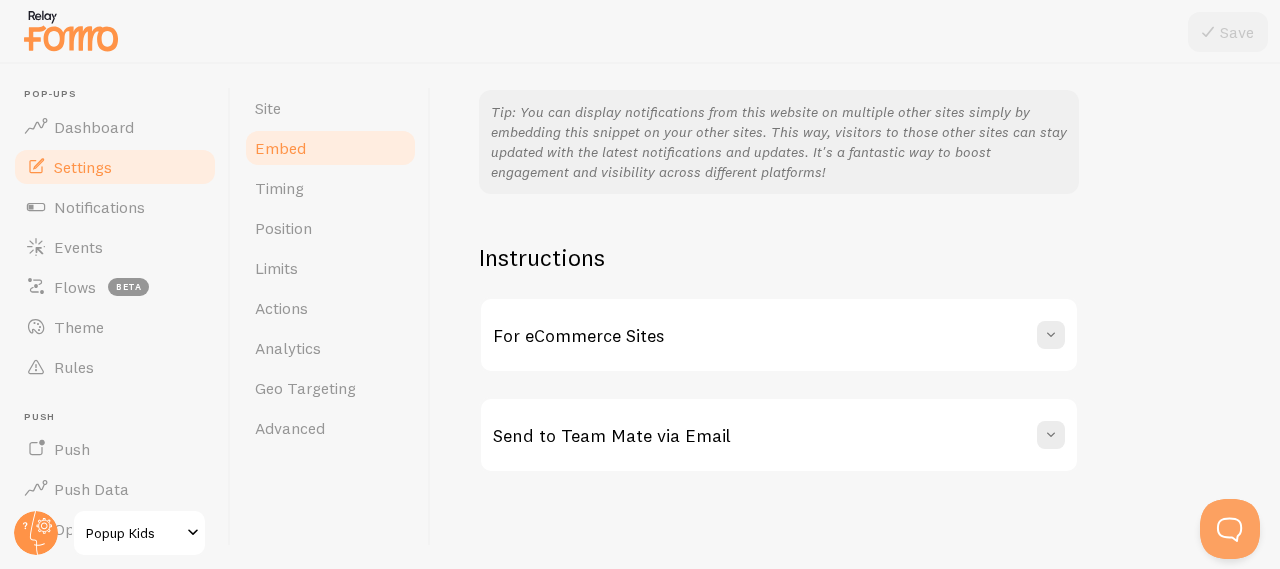 click on "For eCommerce Sites" at bounding box center (578, 335) 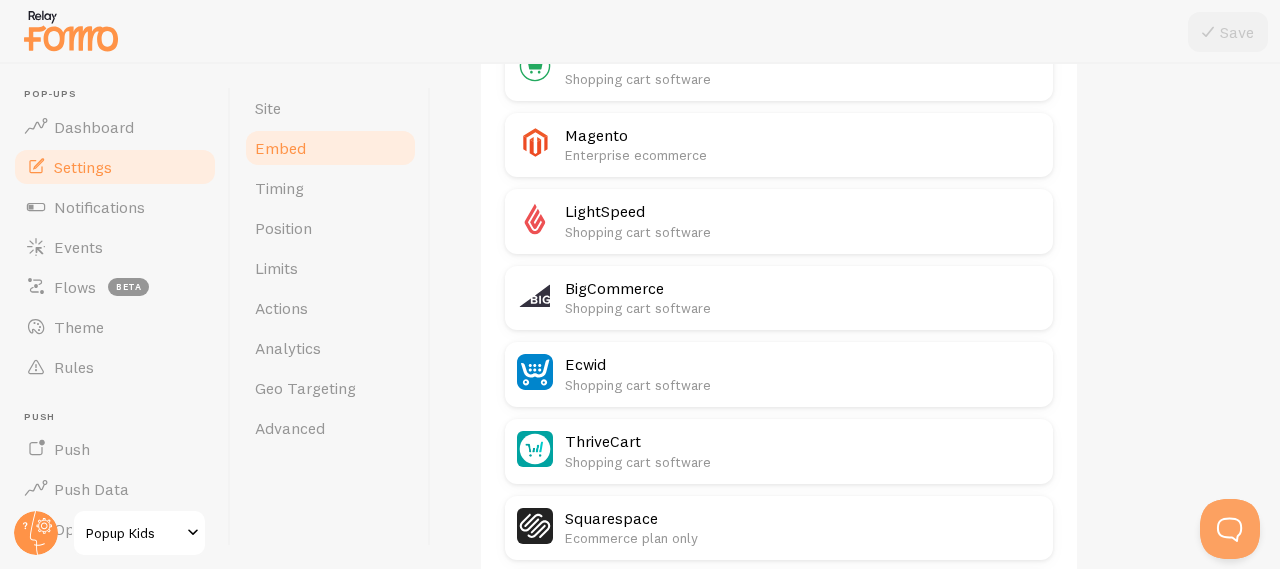 scroll, scrollTop: 1114, scrollLeft: 0, axis: vertical 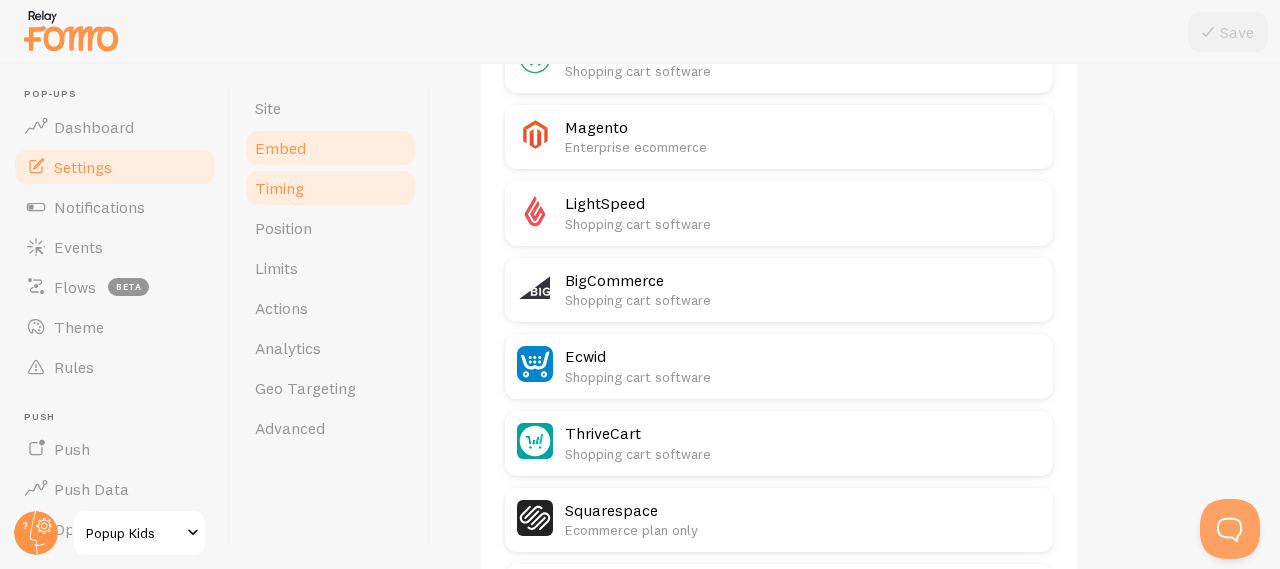 click on "Timing" at bounding box center (279, 188) 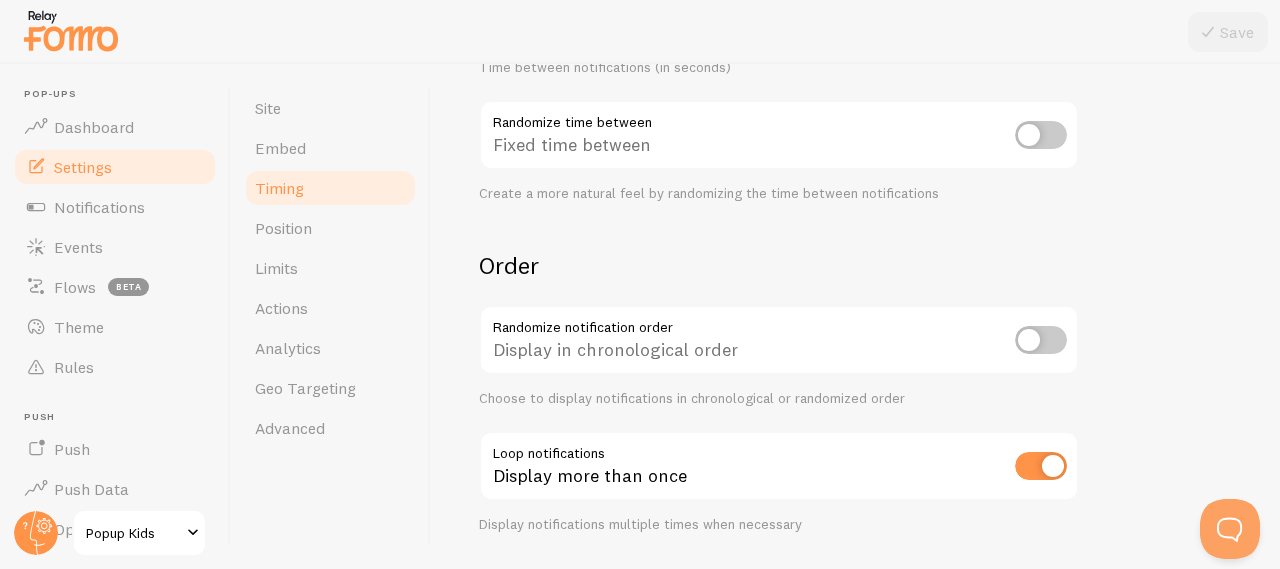 scroll, scrollTop: 614, scrollLeft: 0, axis: vertical 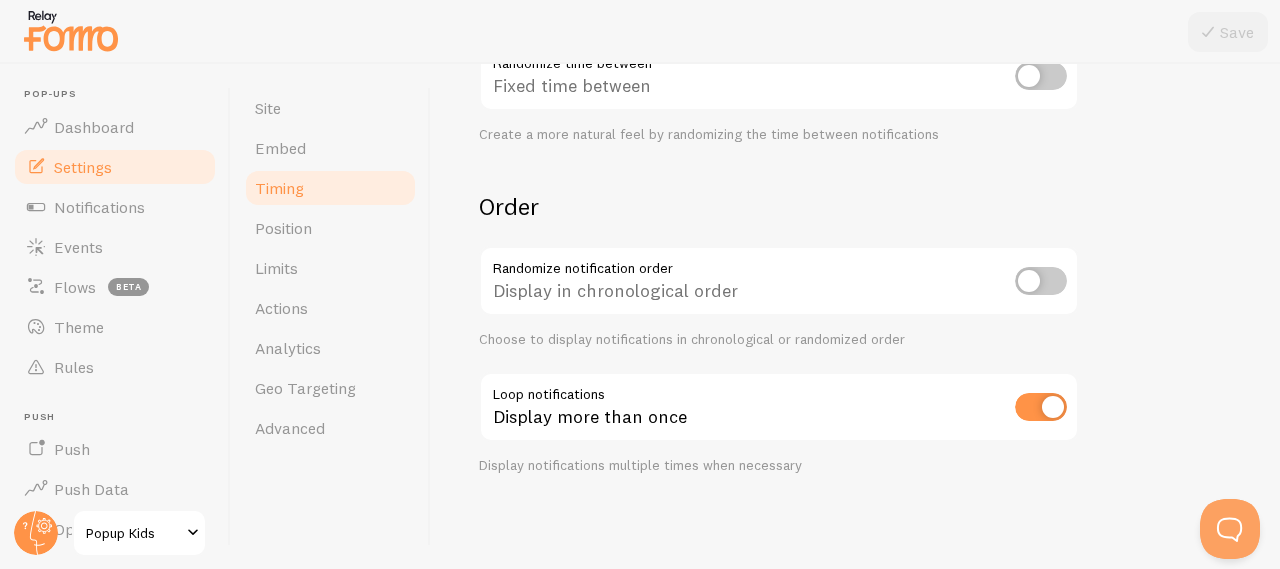 click at bounding box center (1041, 407) 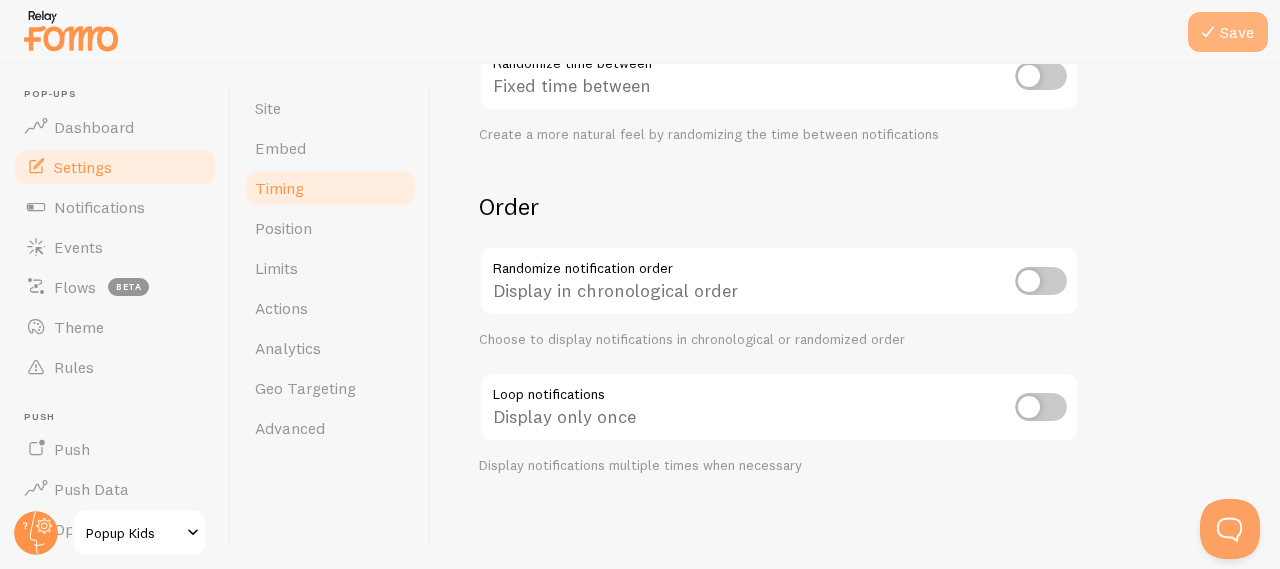 click on "Save" at bounding box center (1228, 32) 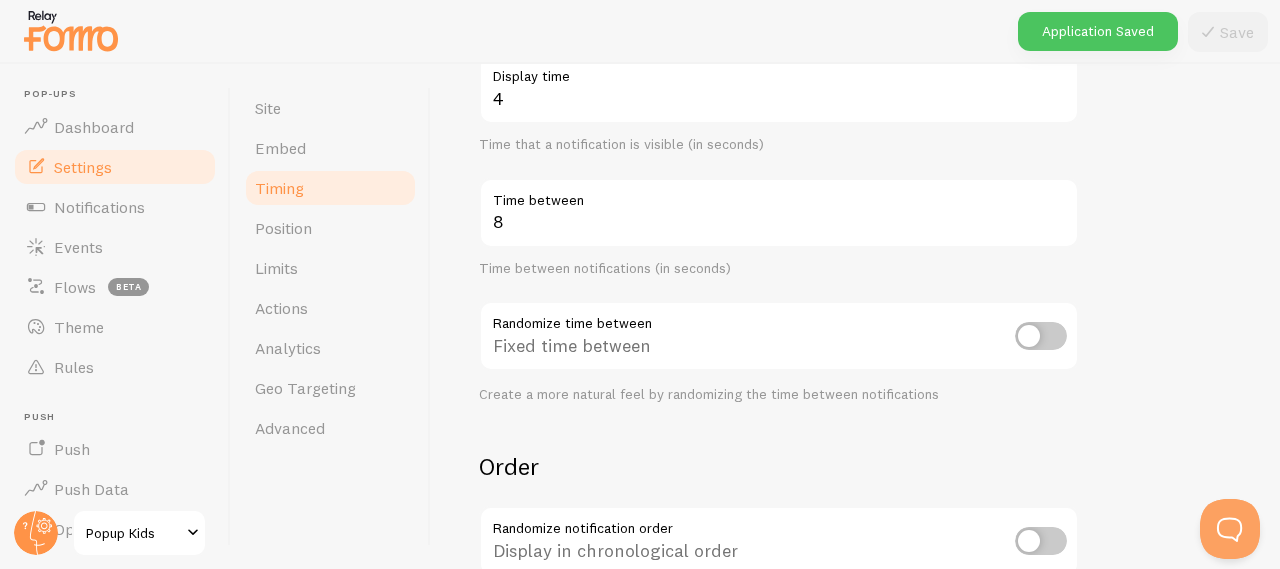 scroll, scrollTop: 344, scrollLeft: 0, axis: vertical 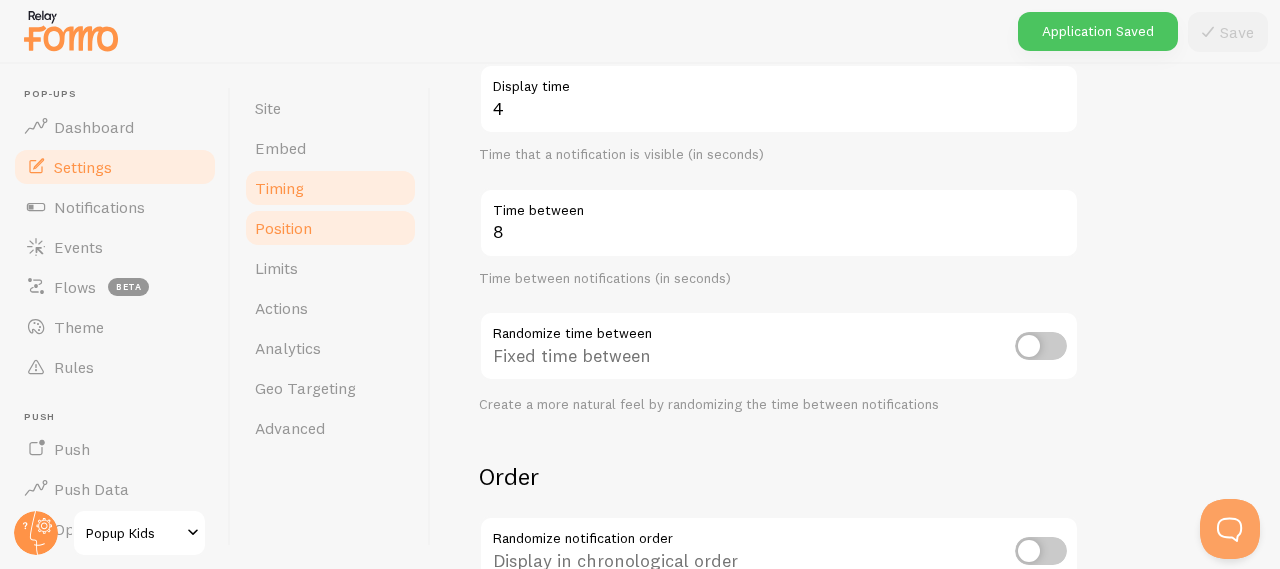 click on "Position" at bounding box center (330, 228) 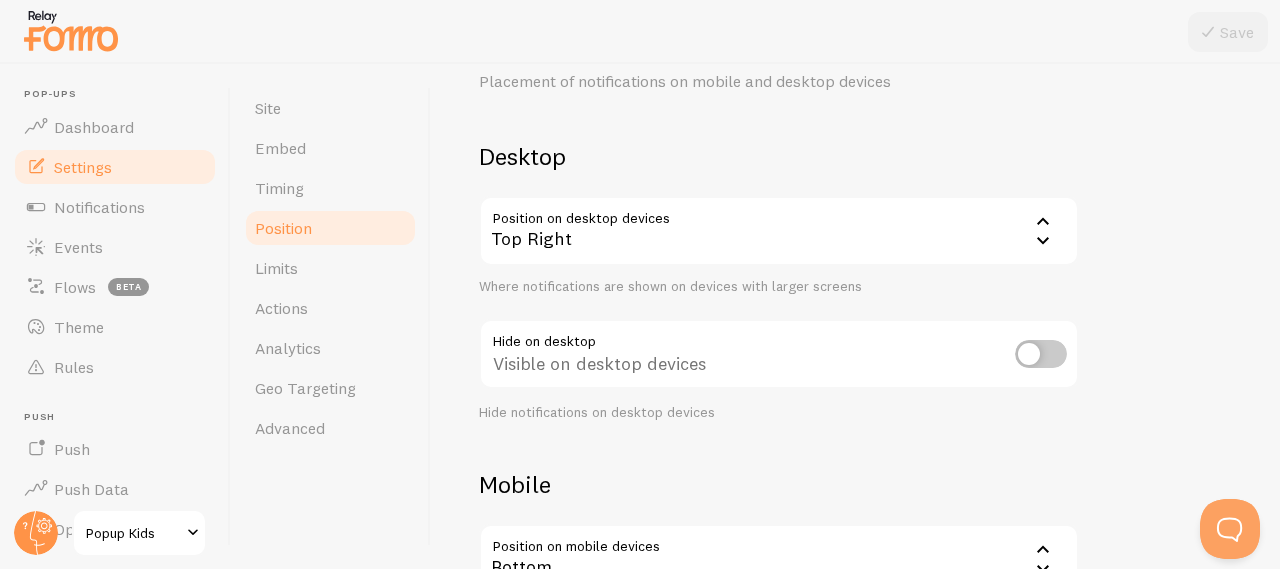 scroll, scrollTop: 91, scrollLeft: 0, axis: vertical 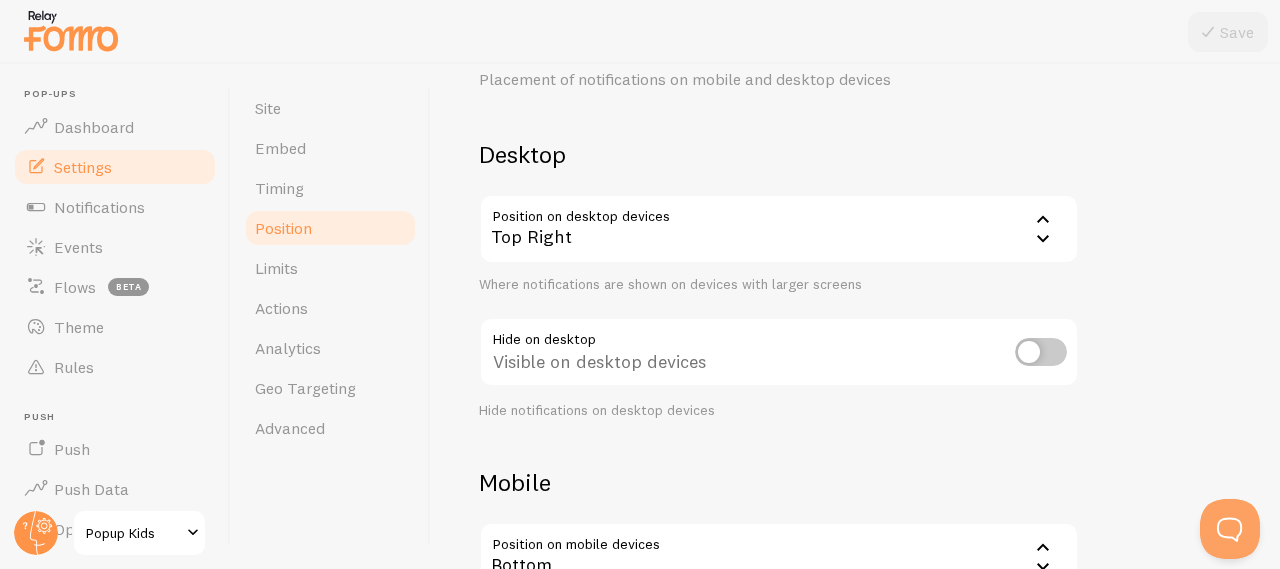 click on "Top Right" at bounding box center [779, 229] 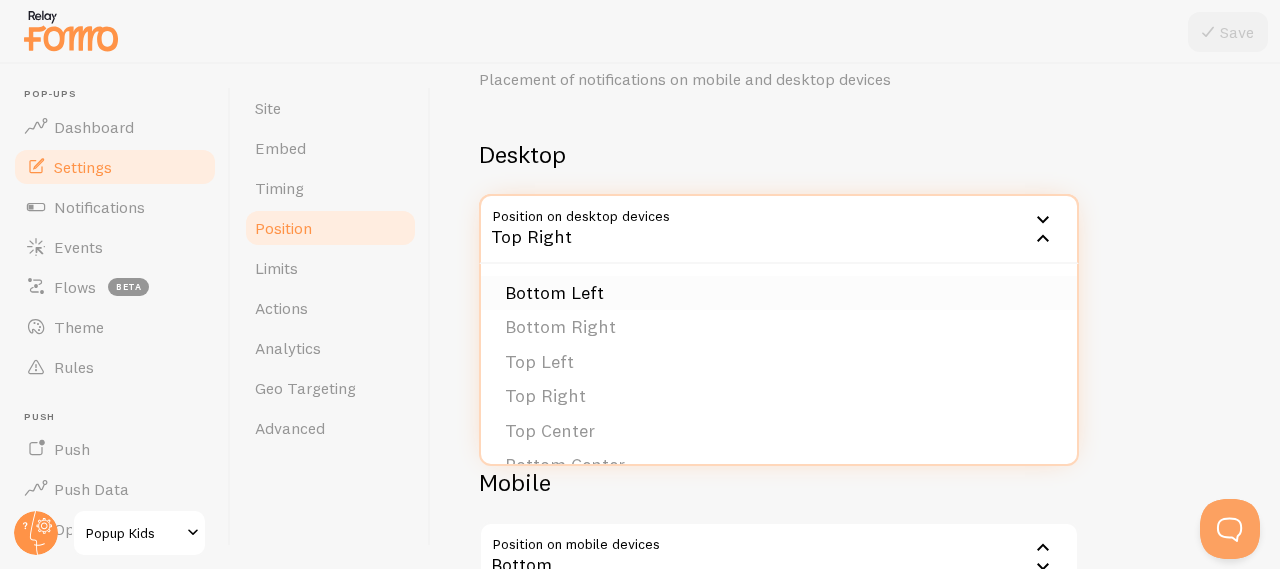 click on "Bottom Left" at bounding box center (779, 293) 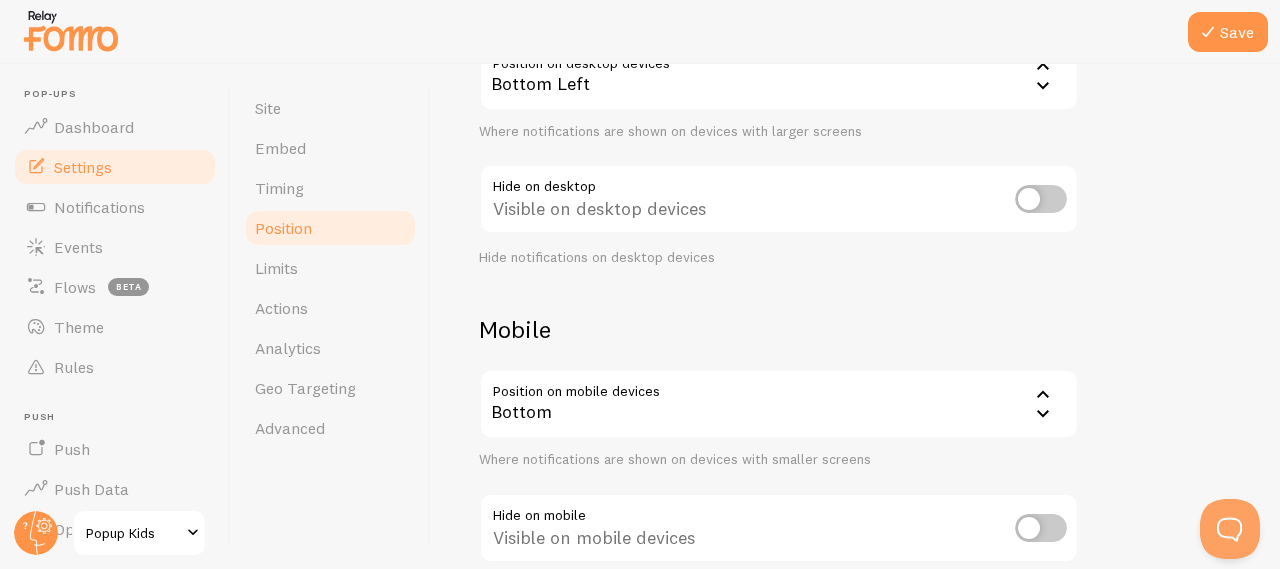scroll, scrollTop: 261, scrollLeft: 0, axis: vertical 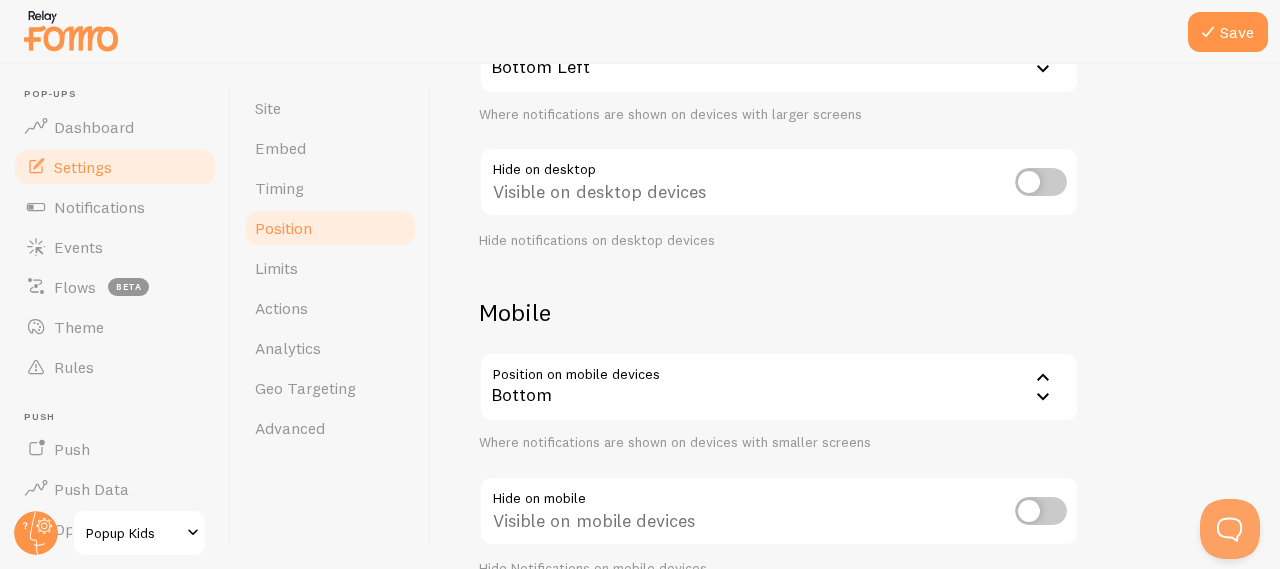 click at bounding box center [1041, 182] 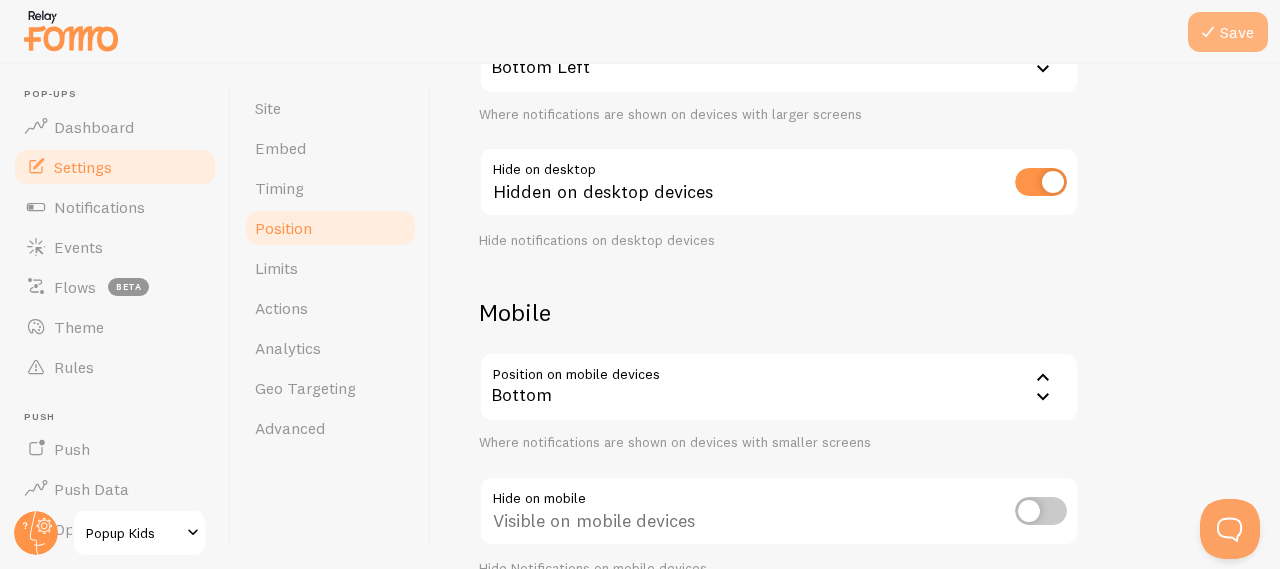 click on "Save" at bounding box center (1228, 32) 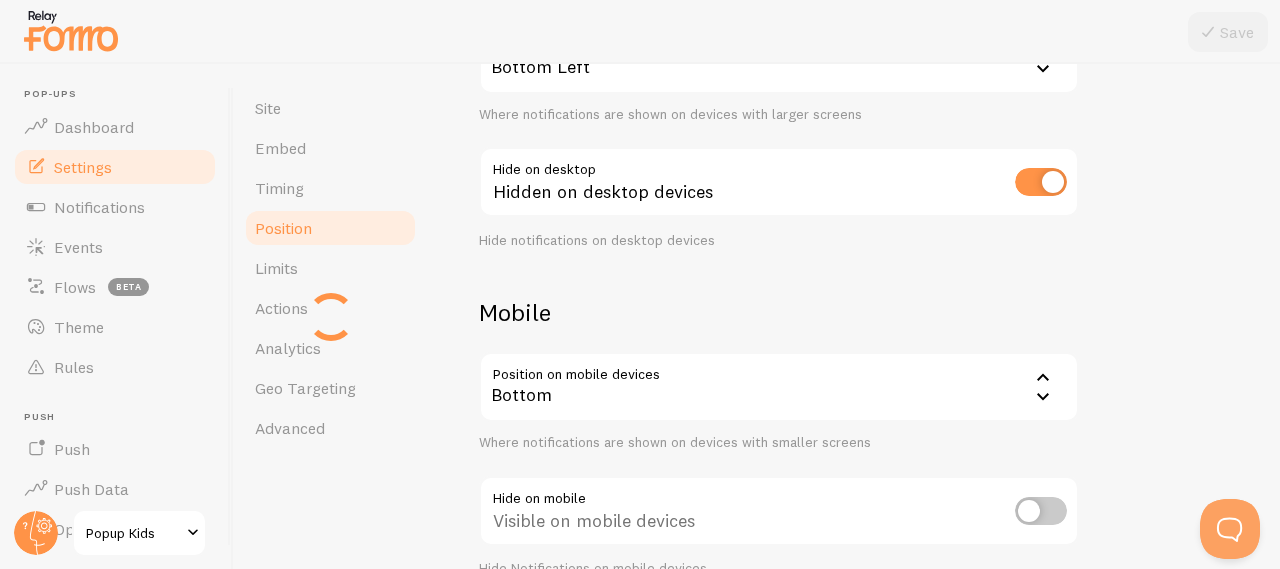 scroll, scrollTop: 365, scrollLeft: 0, axis: vertical 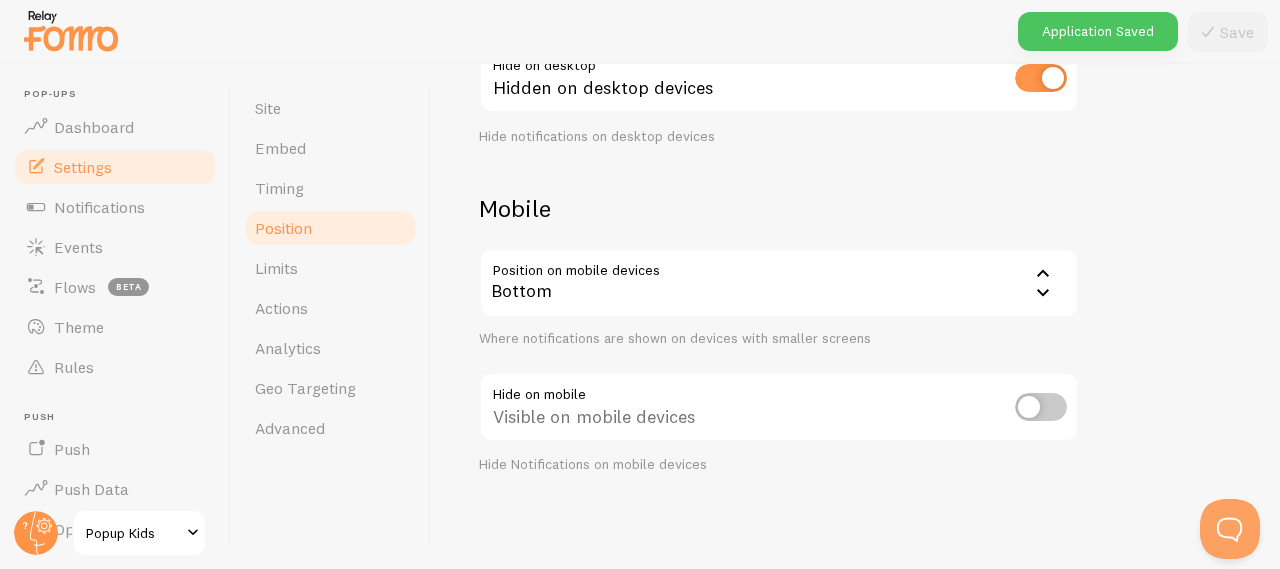 click at bounding box center (1041, 407) 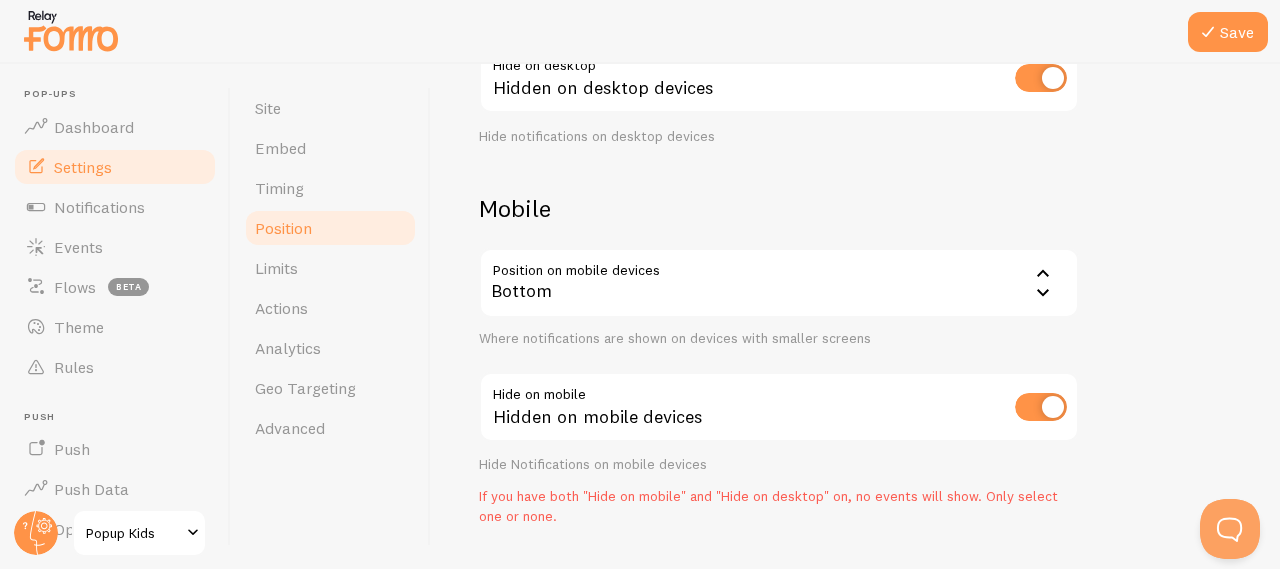 click at bounding box center (1041, 407) 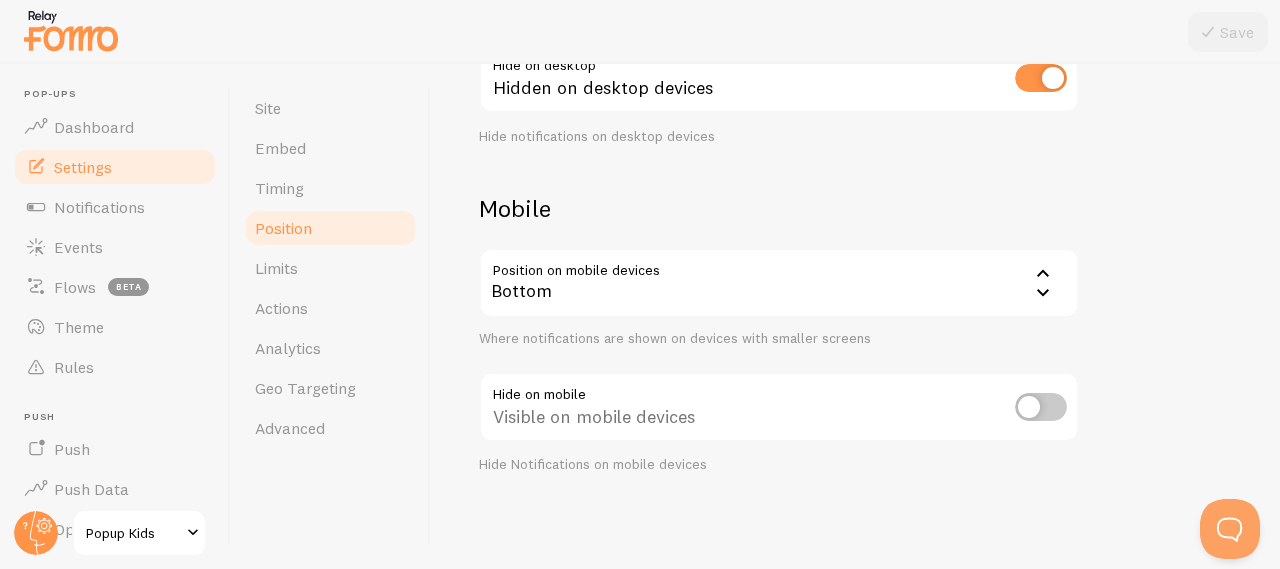 click at bounding box center [1041, 78] 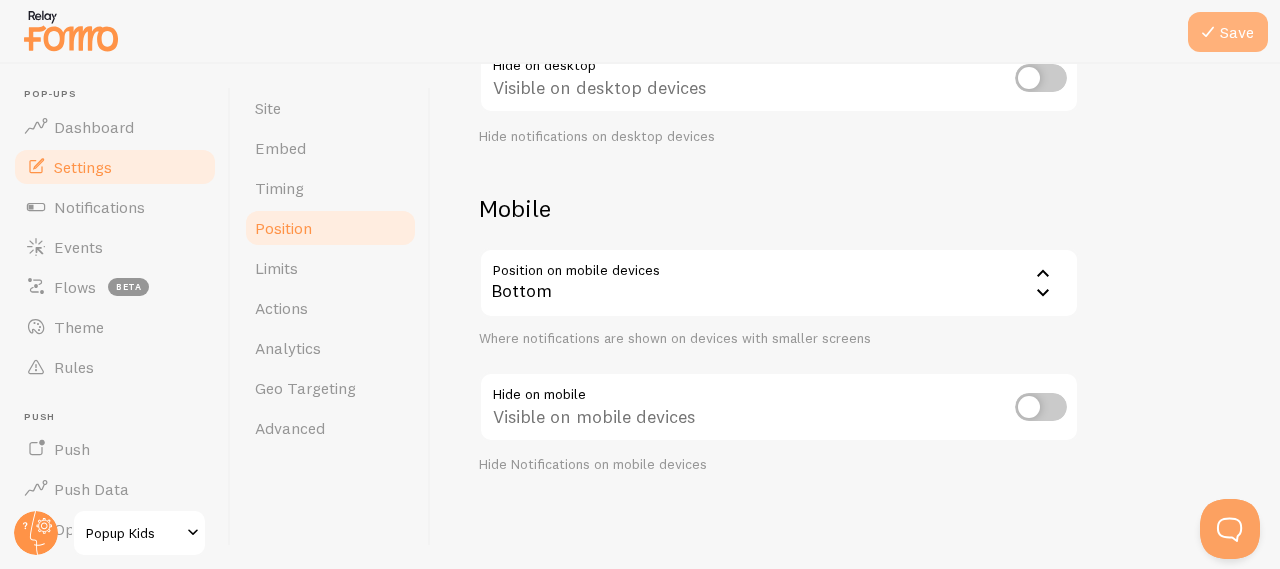 click at bounding box center [1208, 32] 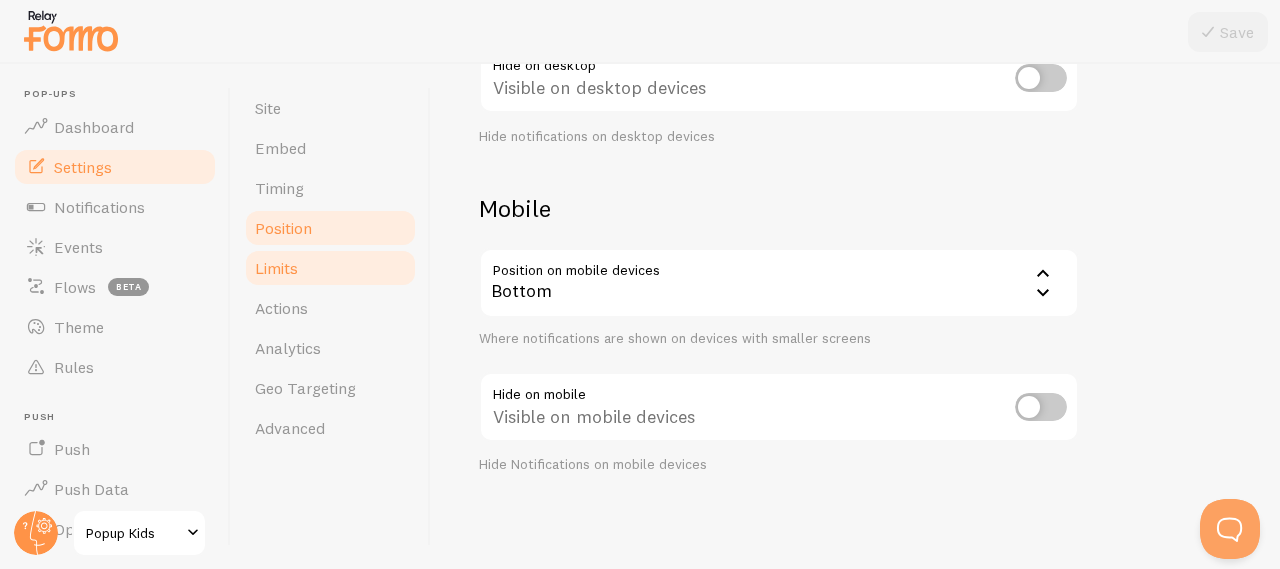 click on "Limits" at bounding box center [276, 268] 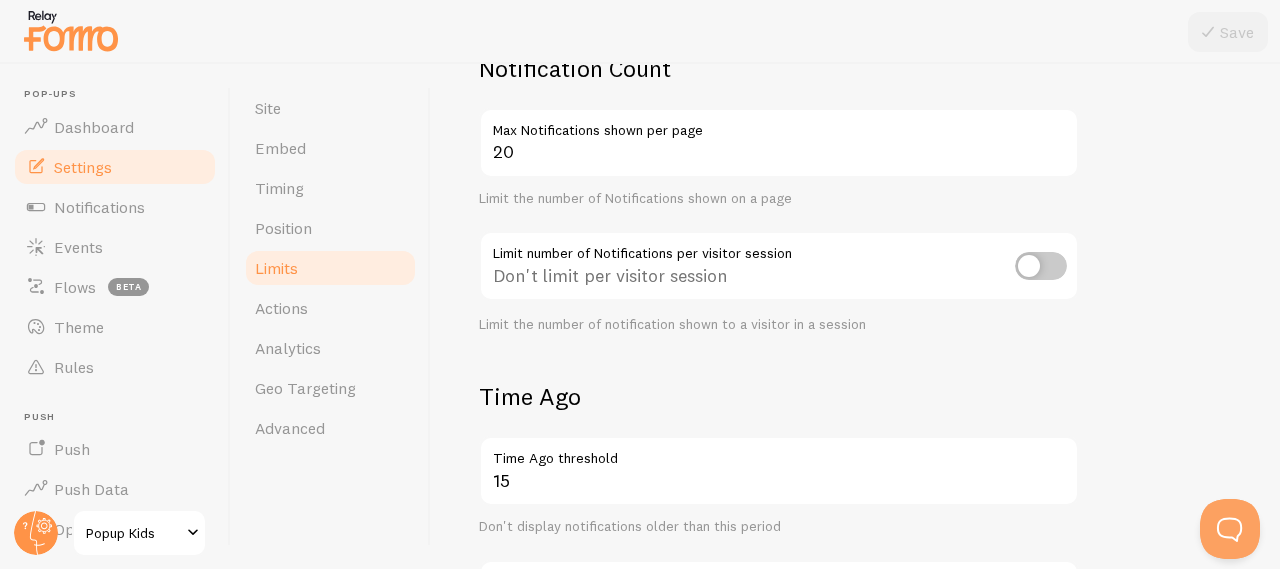 scroll, scrollTop: 178, scrollLeft: 0, axis: vertical 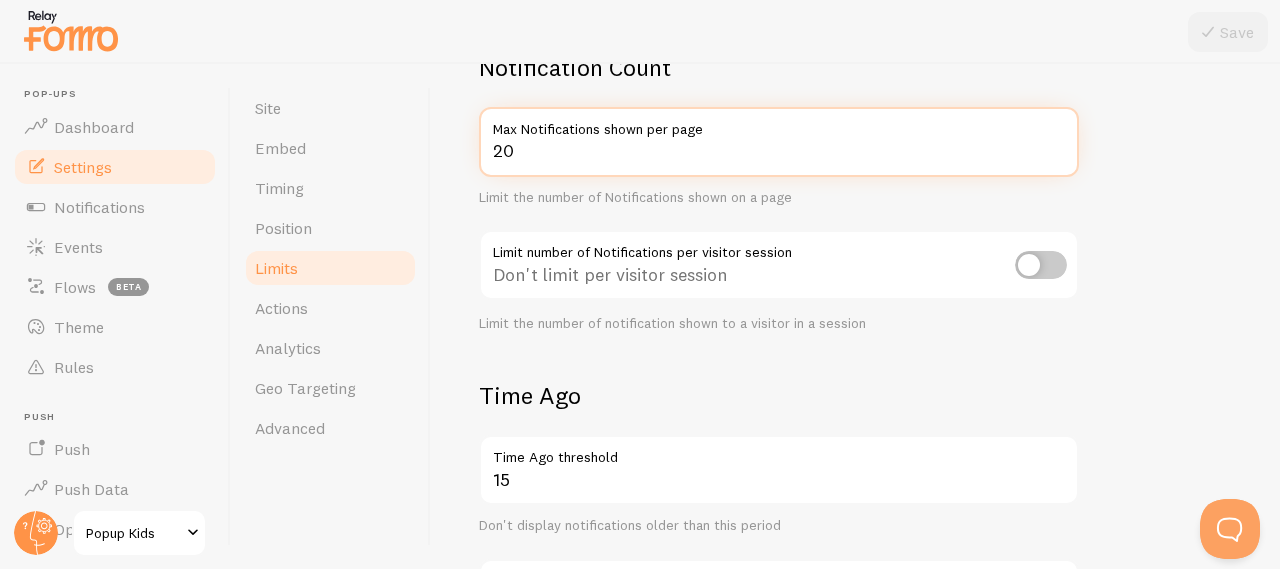 click on "20" at bounding box center [779, 142] 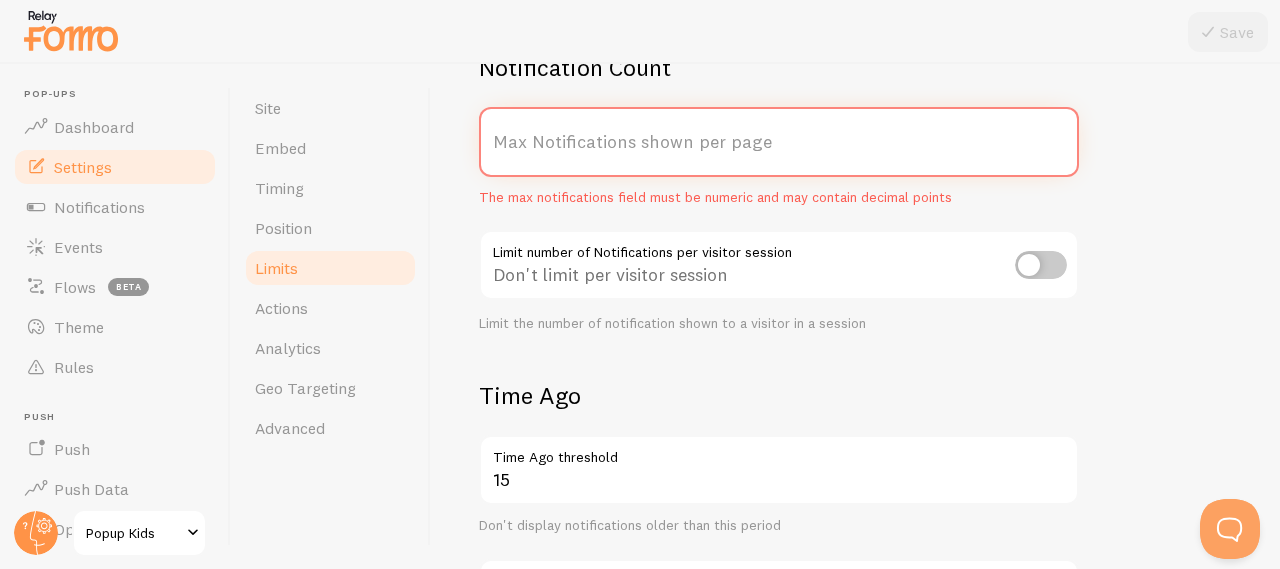 type on "2" 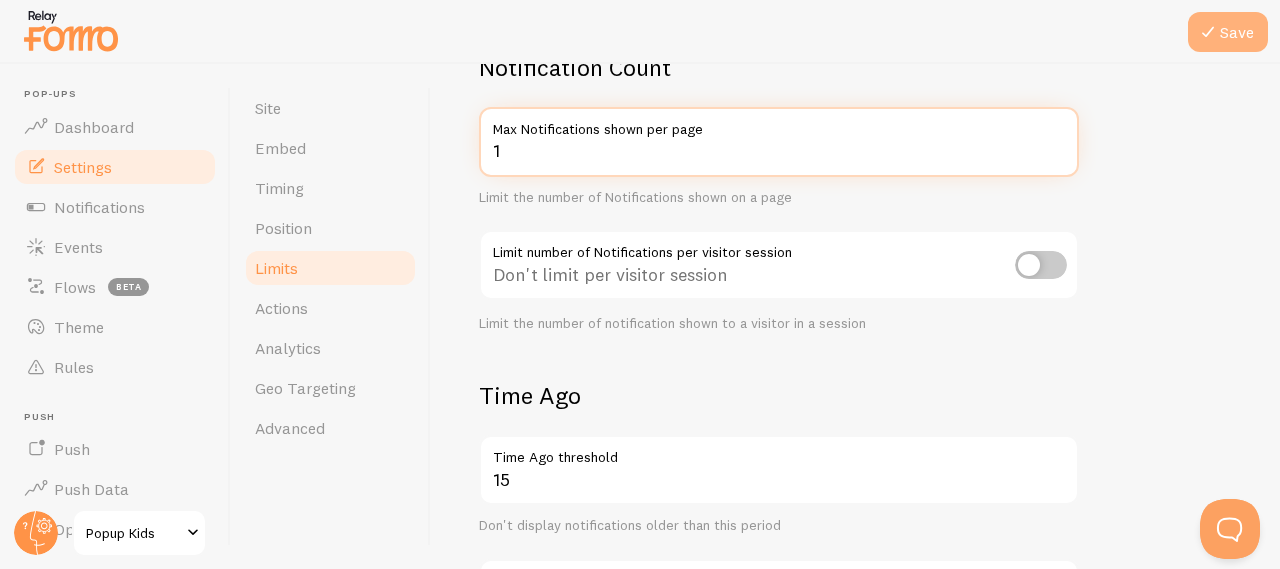 type on "1" 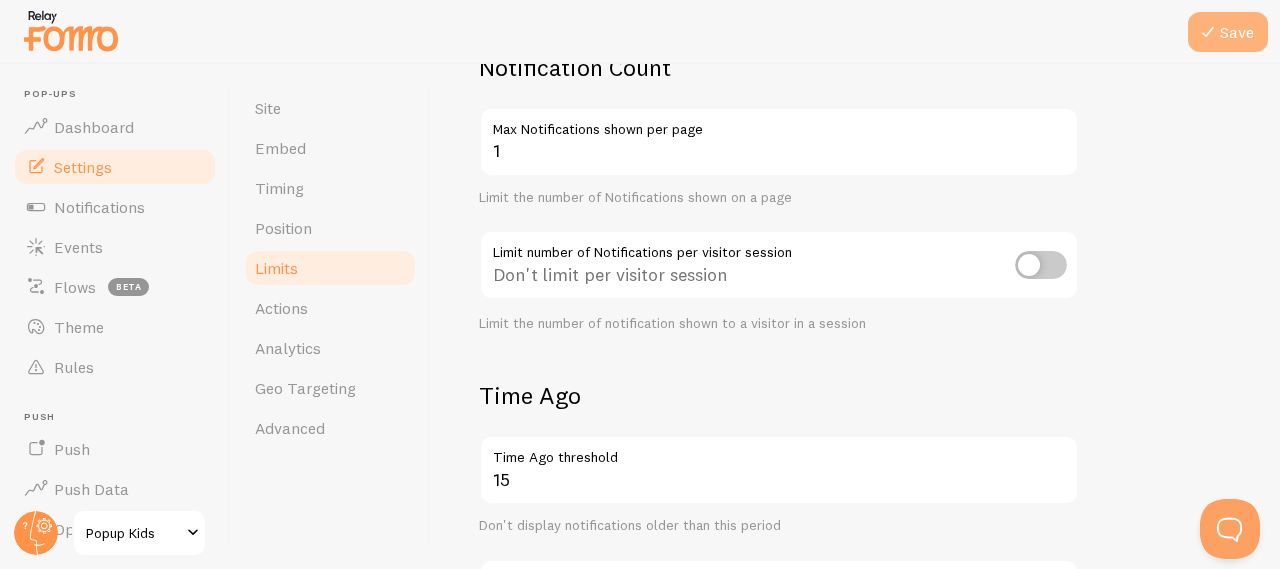 click on "Save" at bounding box center (1228, 32) 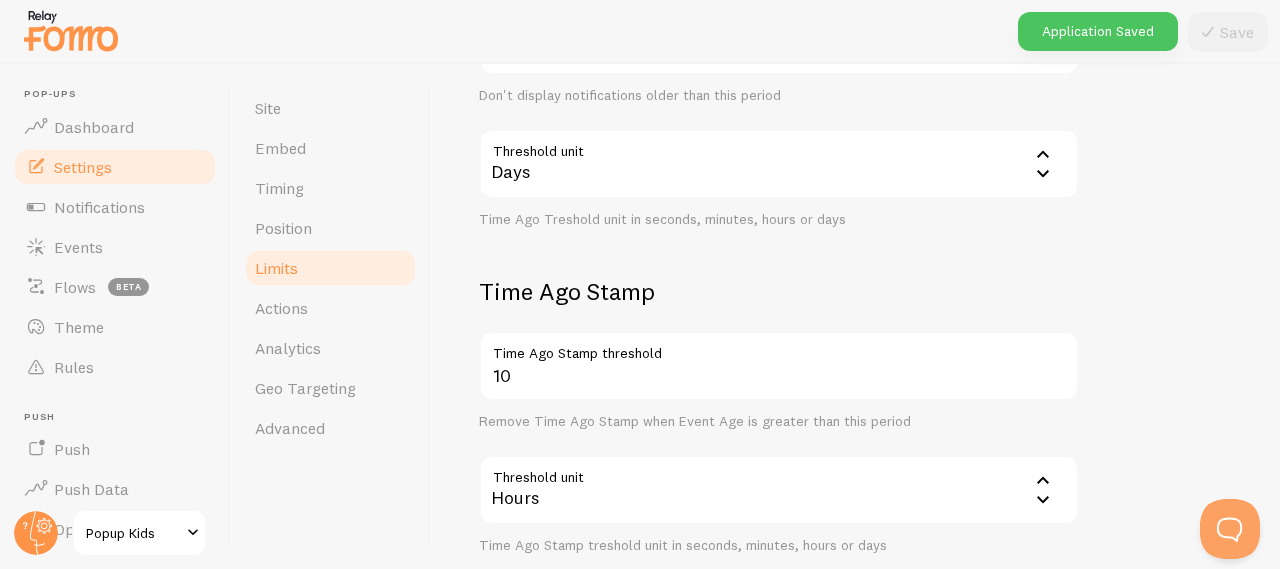 scroll, scrollTop: 727, scrollLeft: 0, axis: vertical 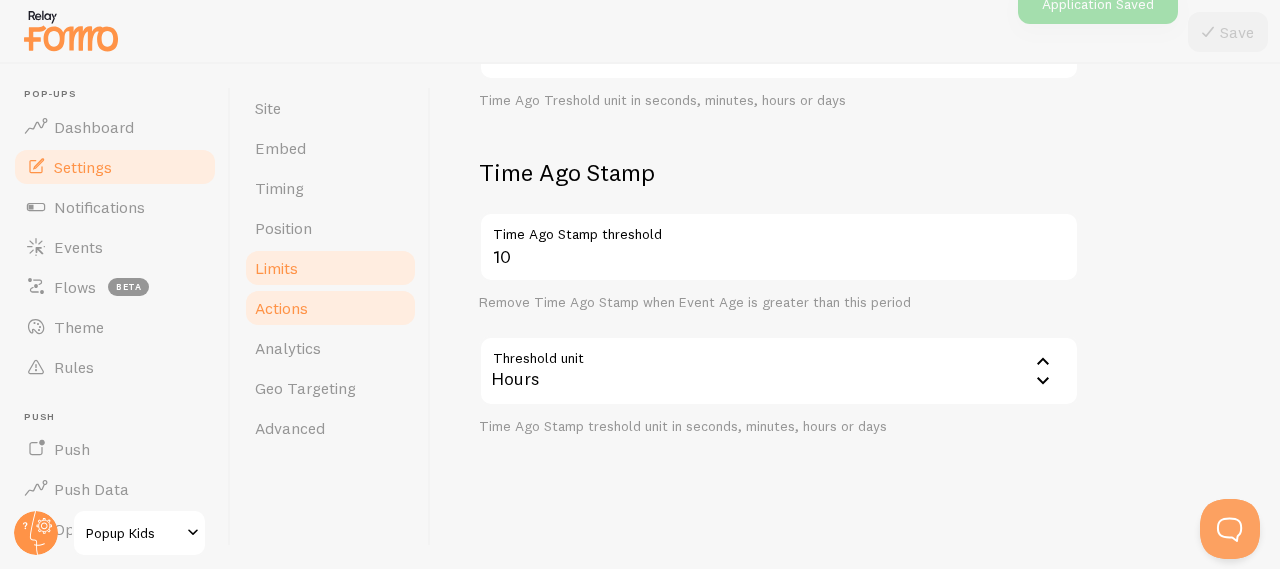click on "Actions" at bounding box center (330, 308) 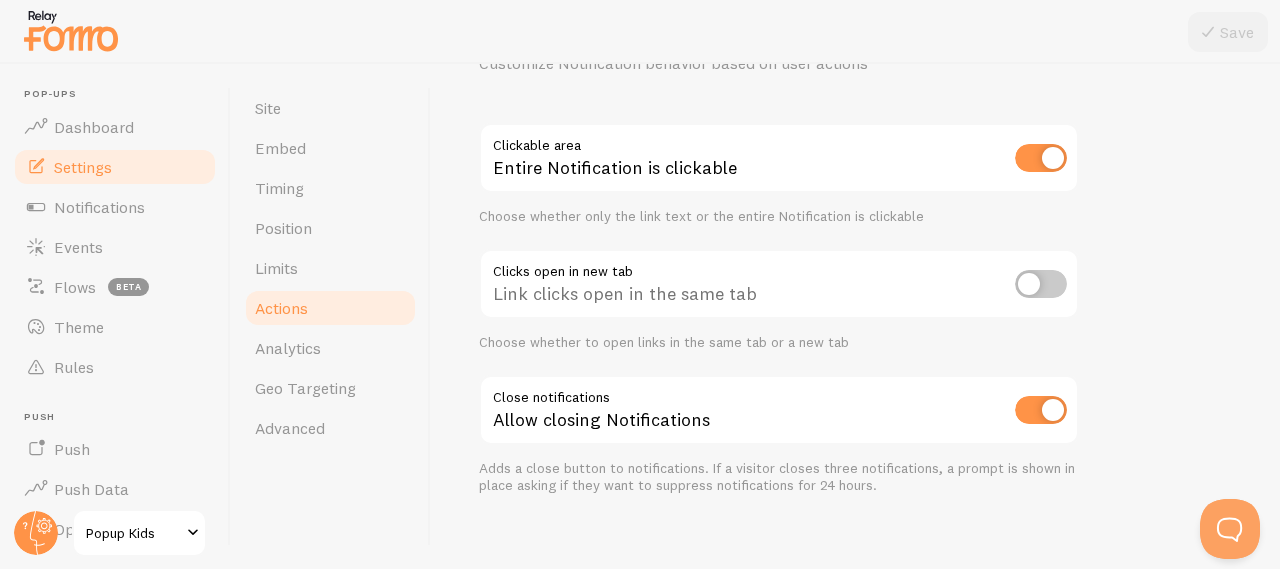 scroll, scrollTop: 128, scrollLeft: 0, axis: vertical 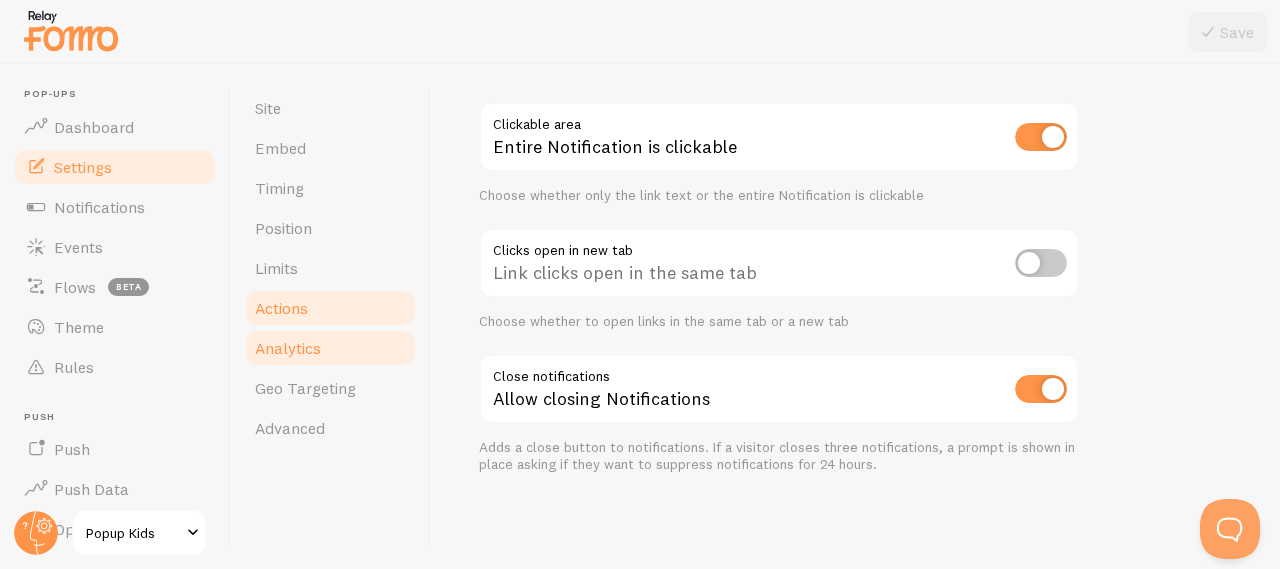 click on "Analytics" at bounding box center [288, 348] 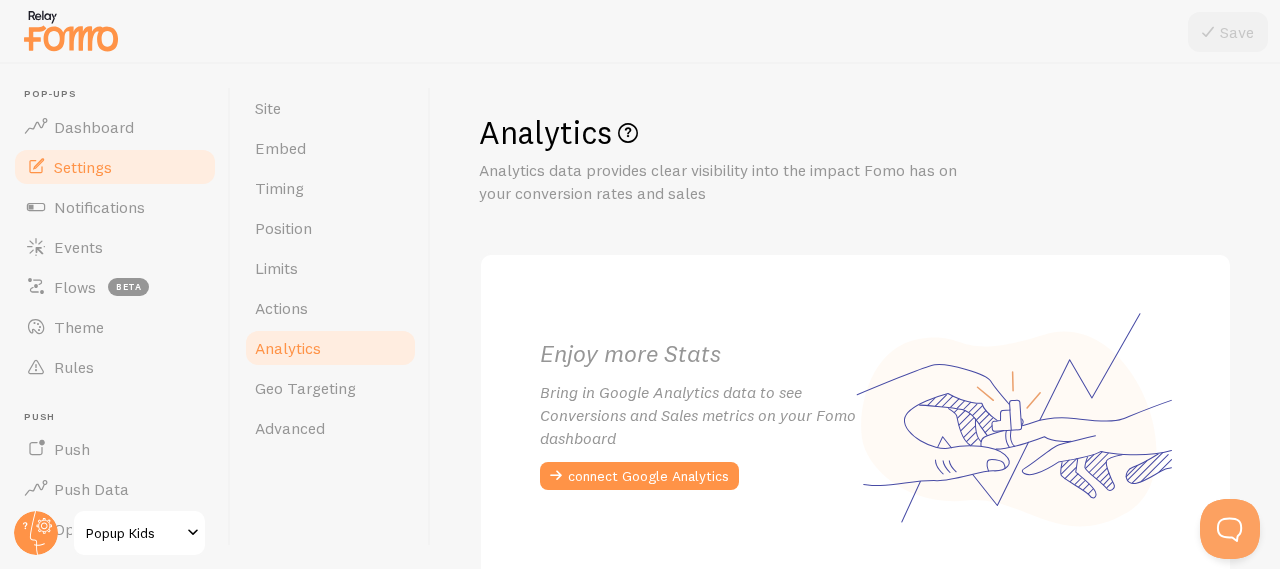 scroll, scrollTop: 114, scrollLeft: 0, axis: vertical 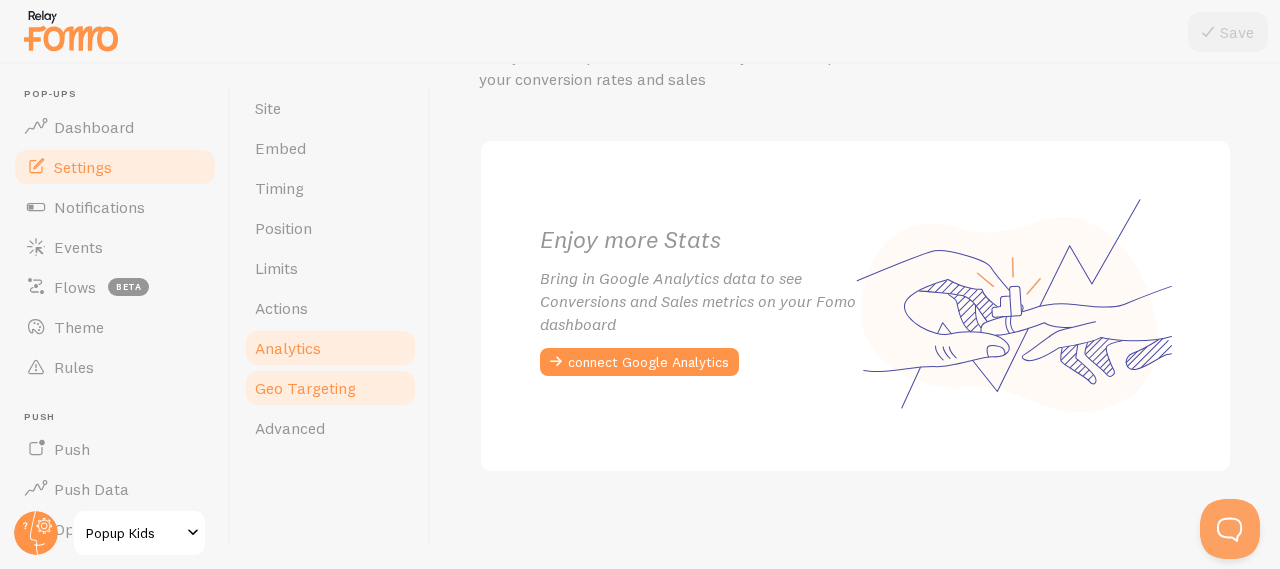 click on "Geo Targeting" at bounding box center [305, 388] 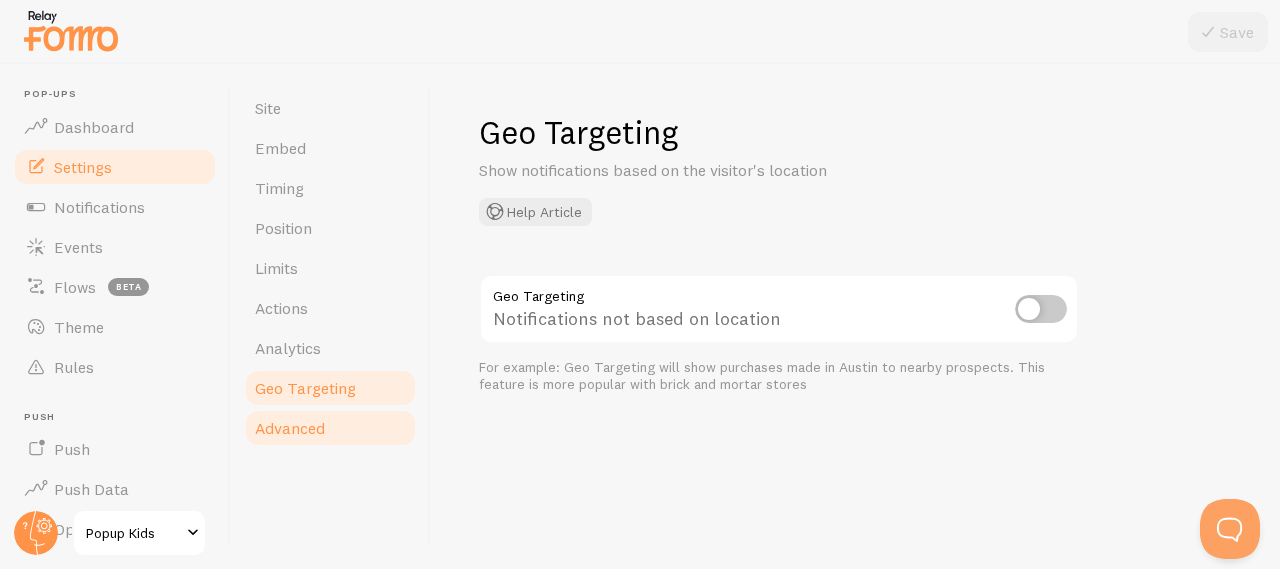 click on "Advanced" at bounding box center [290, 428] 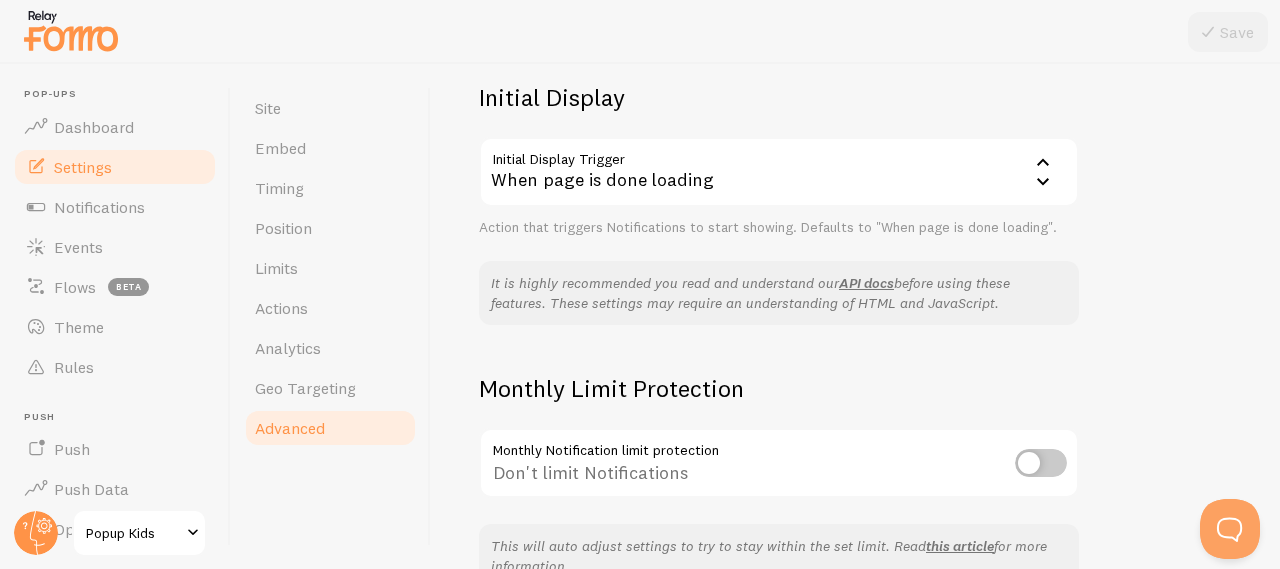scroll, scrollTop: 590, scrollLeft: 0, axis: vertical 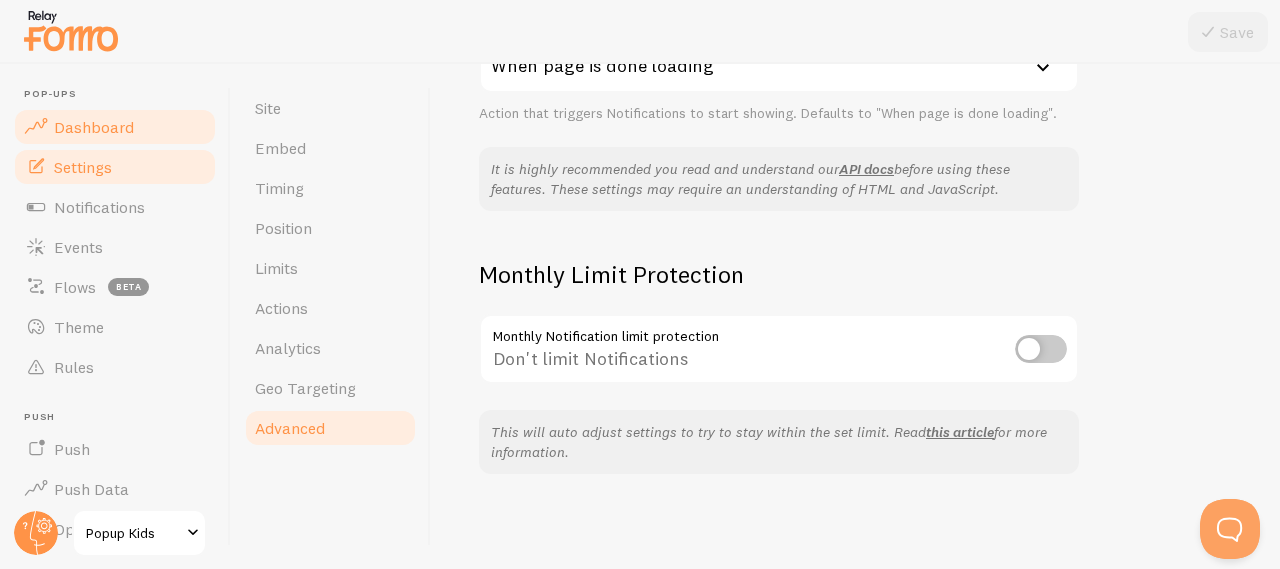 click on "Dashboard" at bounding box center [94, 127] 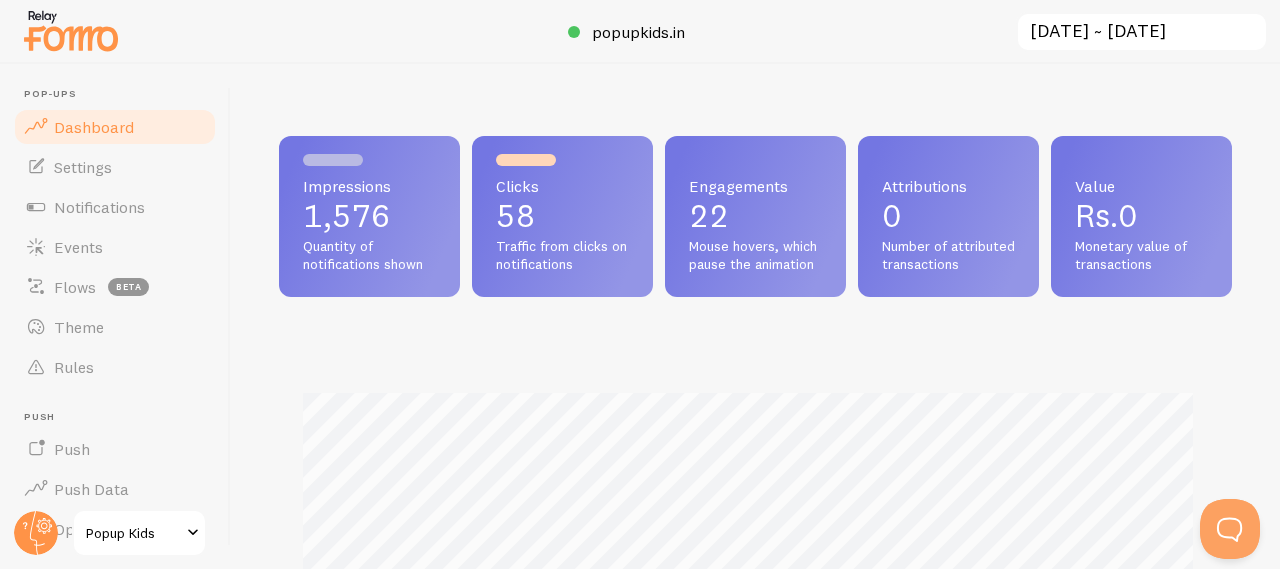 scroll, scrollTop: 999474, scrollLeft: 999062, axis: both 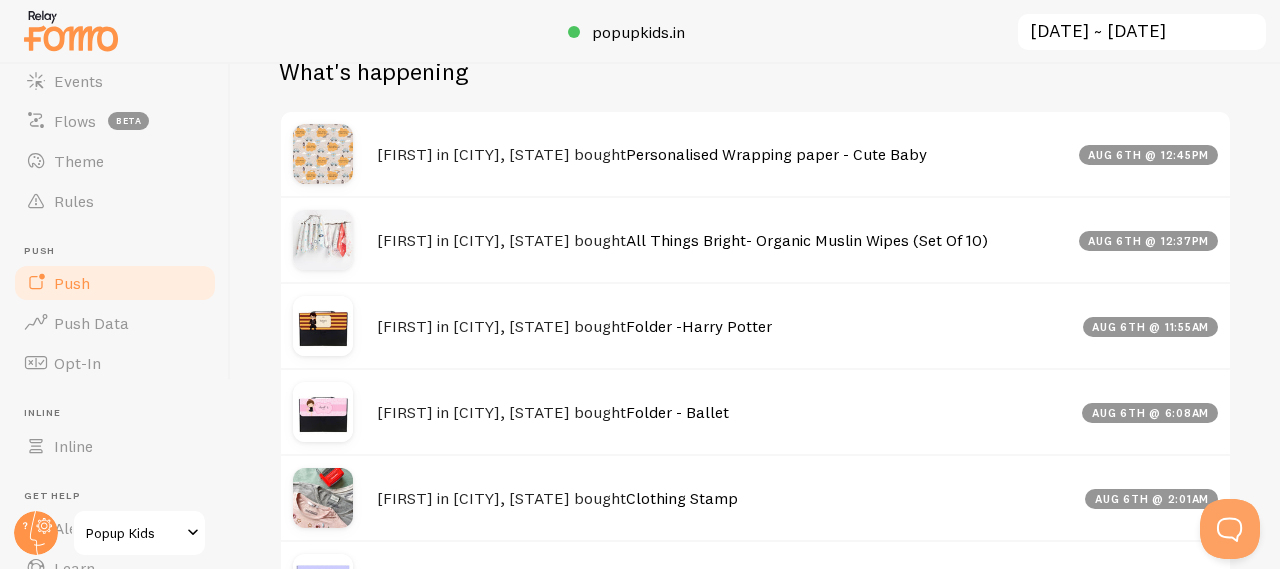 click on "Push" at bounding box center (72, 283) 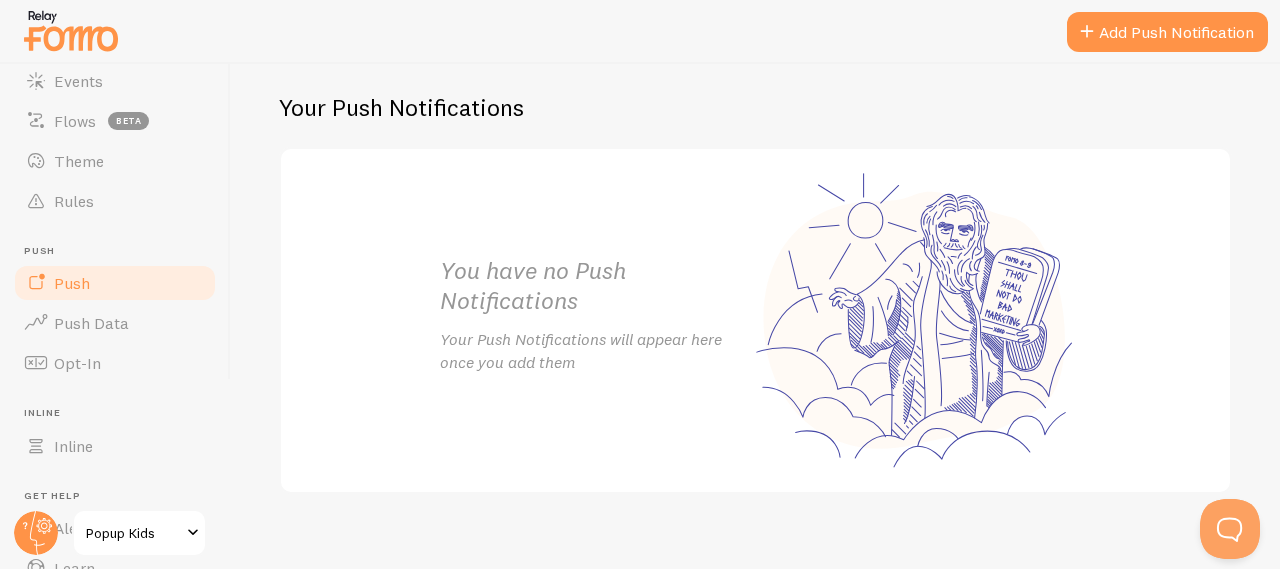 scroll, scrollTop: 415, scrollLeft: 0, axis: vertical 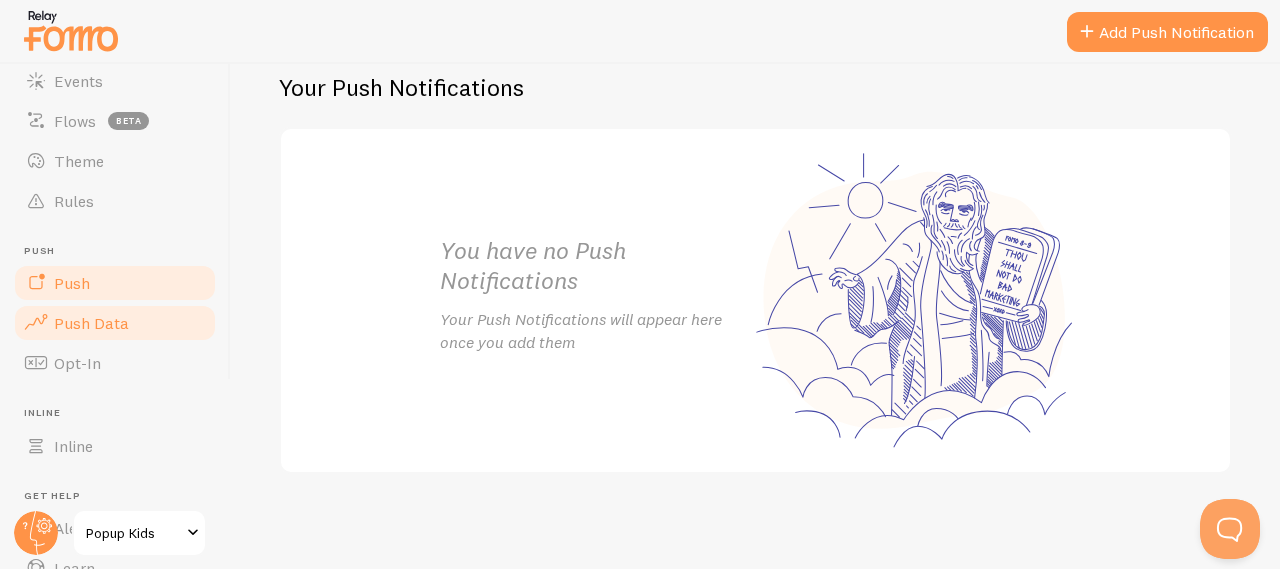 click on "Push Data" at bounding box center [91, 323] 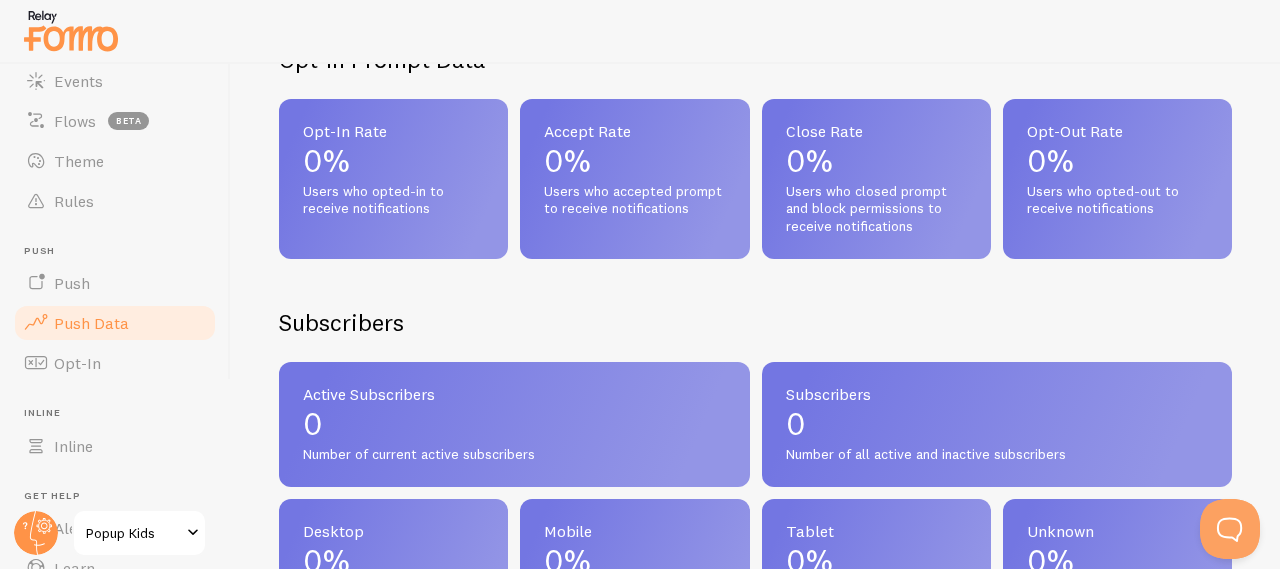 scroll, scrollTop: 753, scrollLeft: 0, axis: vertical 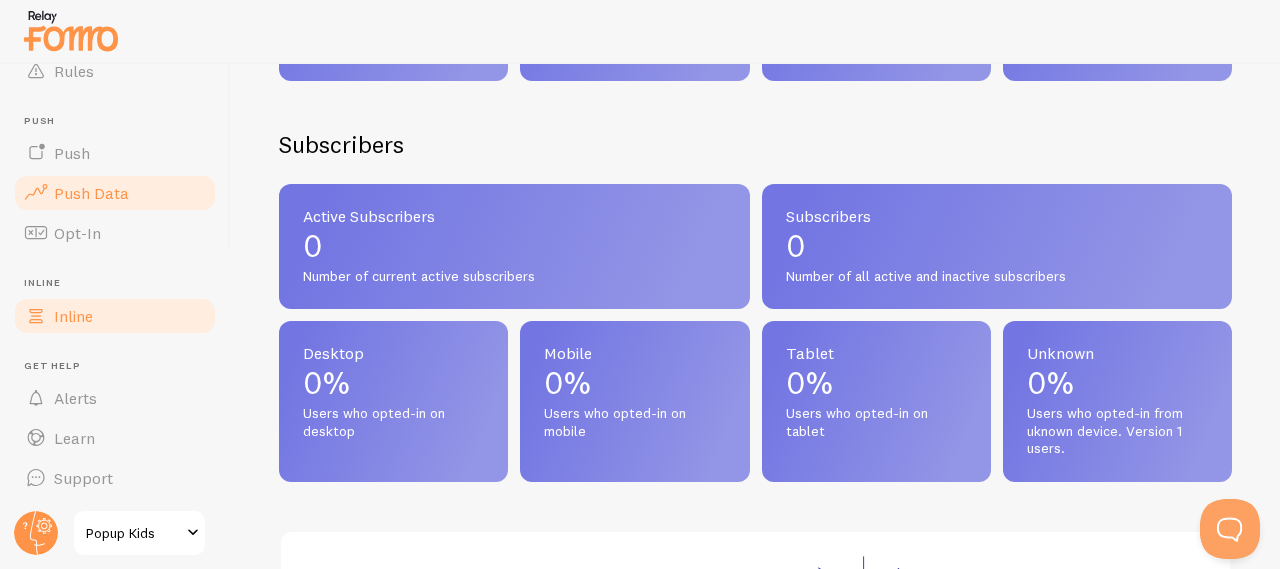 click on "Inline" at bounding box center (73, 316) 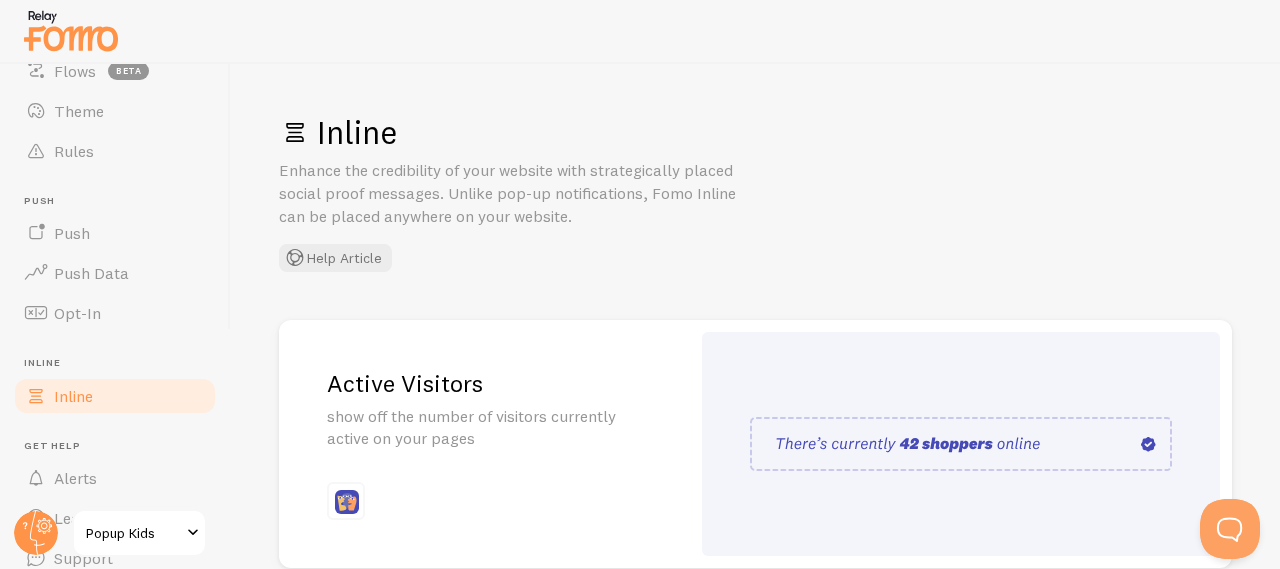 scroll, scrollTop: 208, scrollLeft: 0, axis: vertical 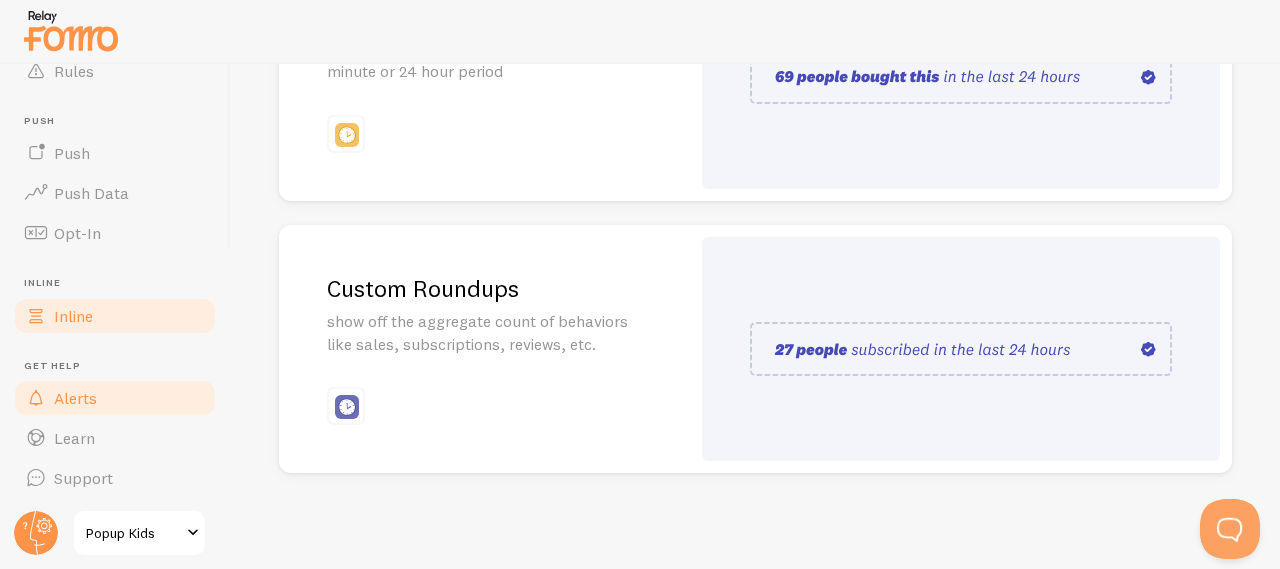 click on "Alerts" at bounding box center (115, 398) 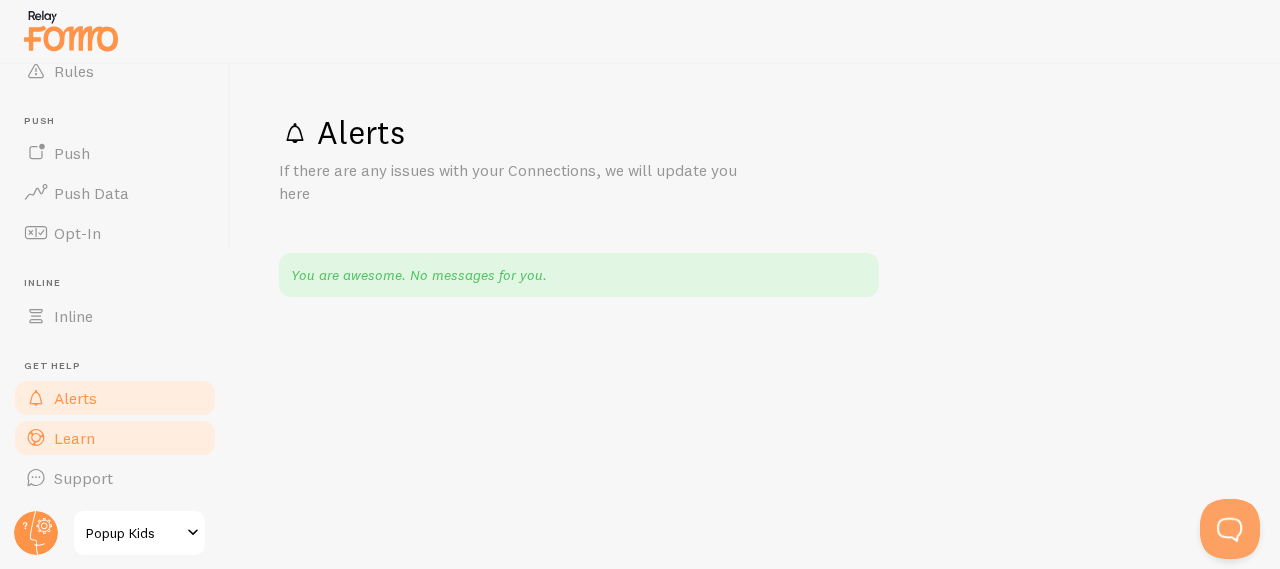 click on "Learn" at bounding box center (115, 438) 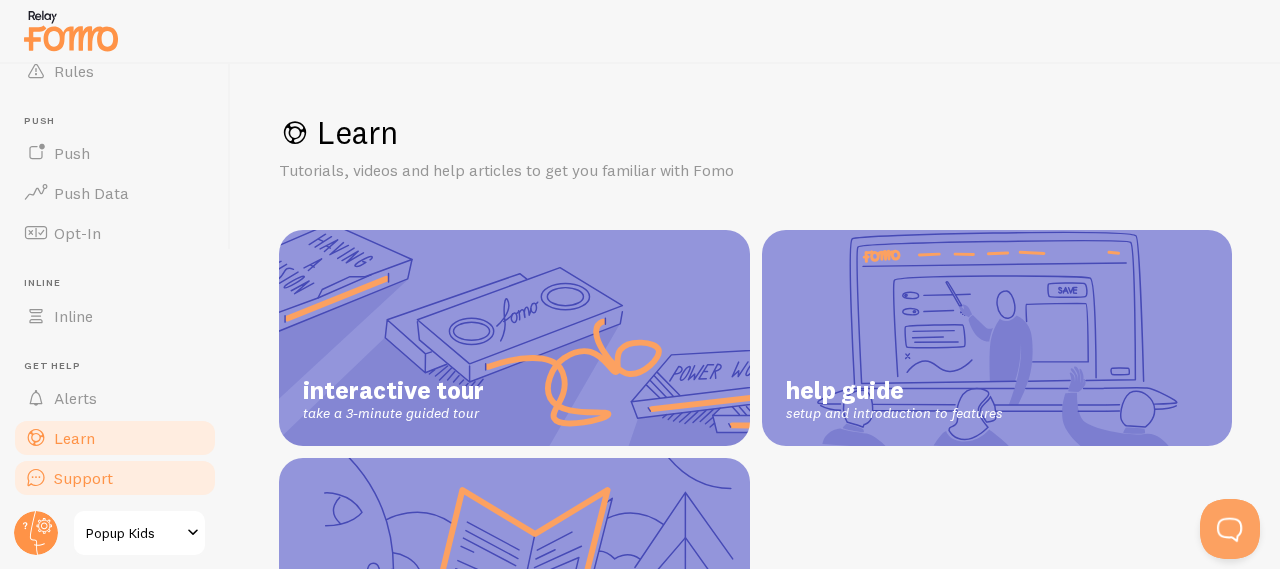 click on "Support" at bounding box center (83, 478) 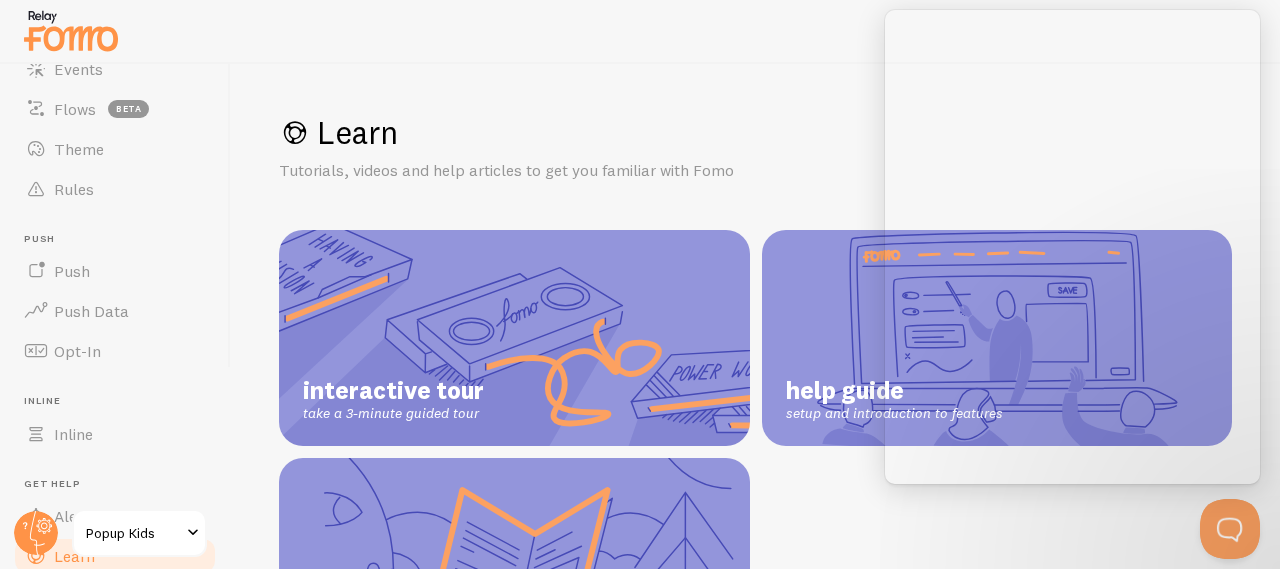 scroll, scrollTop: 50, scrollLeft: 0, axis: vertical 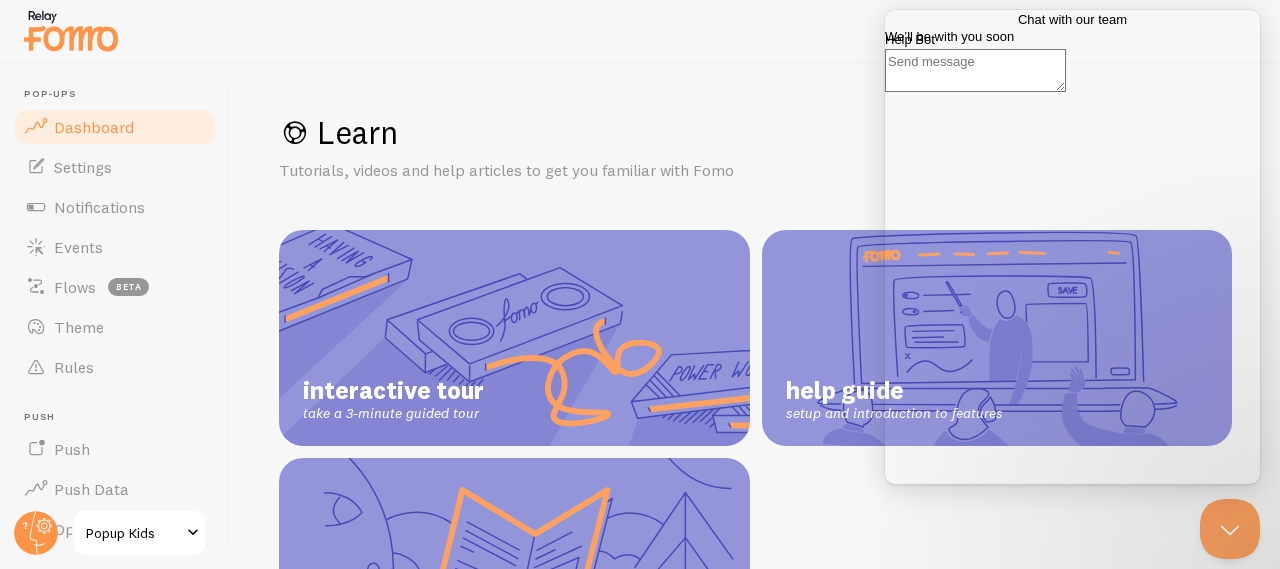 click on "Dashboard" at bounding box center [94, 127] 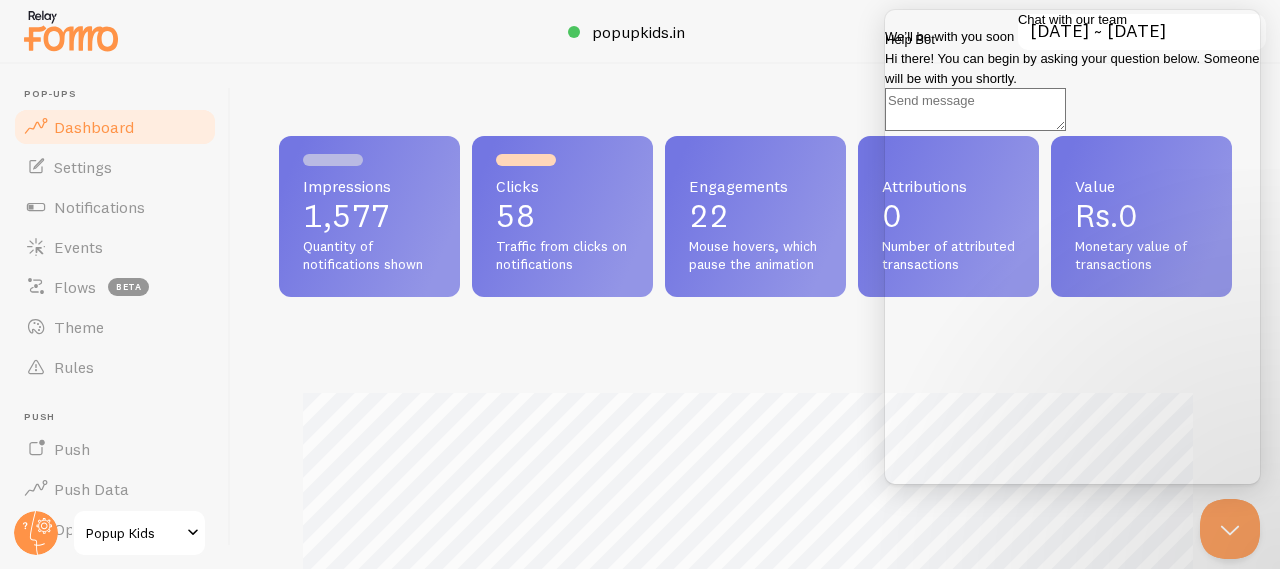 scroll, scrollTop: 999474, scrollLeft: 999062, axis: both 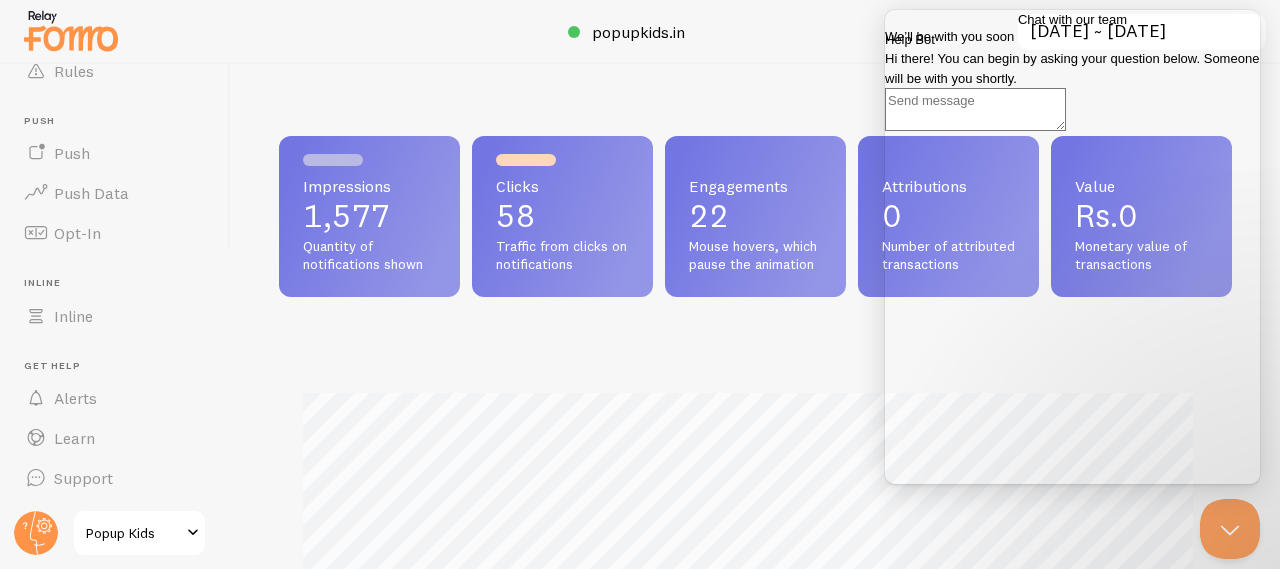 click on "Go back" at bounding box center [1018, 19] 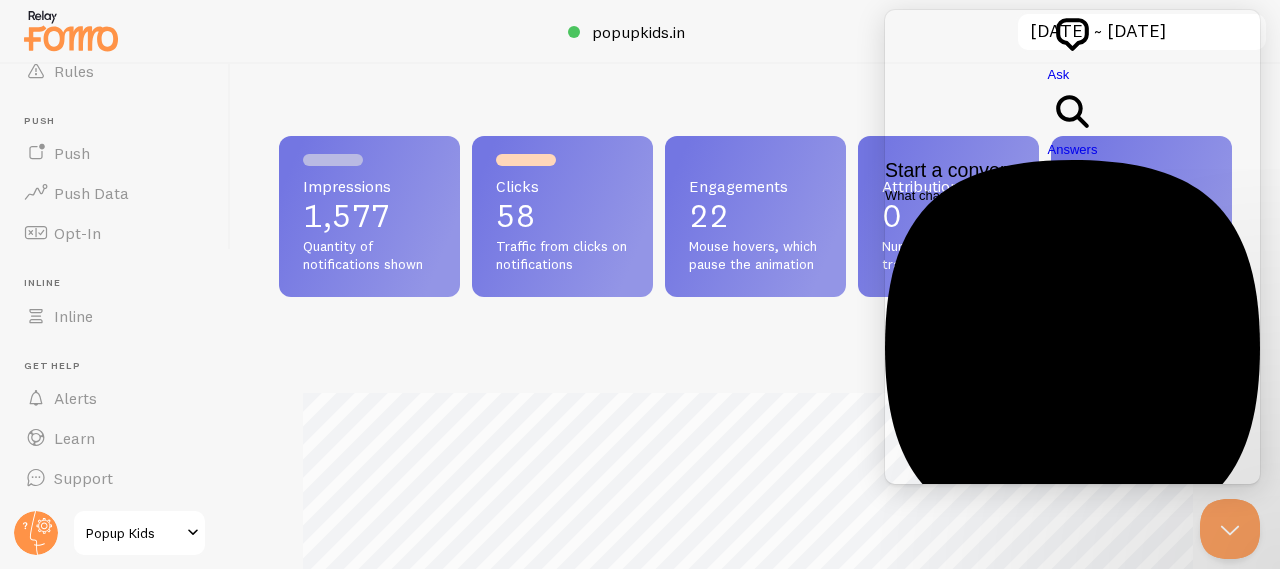click on "Popup Kids" at bounding box center (133, 533) 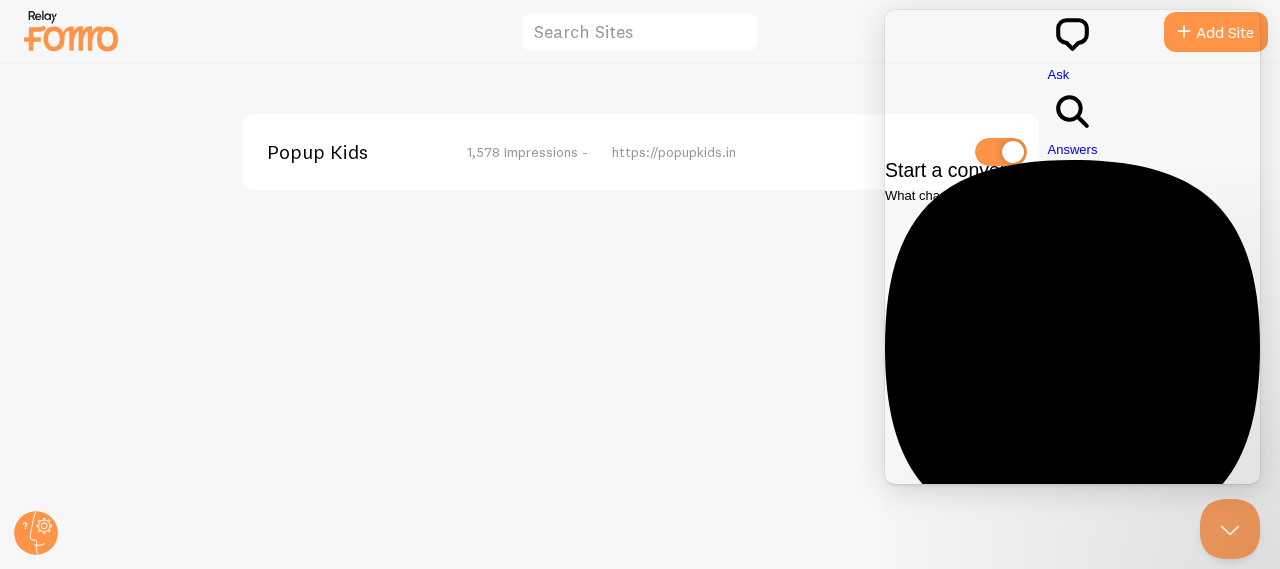 click on "Popup Kids    1,578 Impressions -   https://popupkids.in" at bounding box center [640, 316] 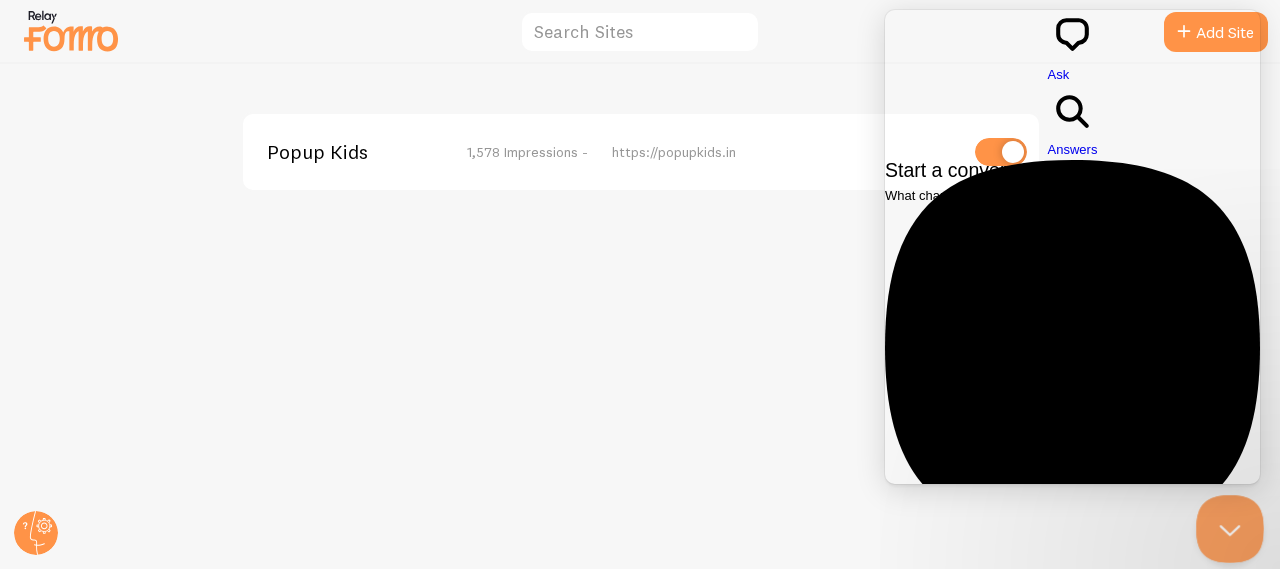 click at bounding box center (1226, 525) 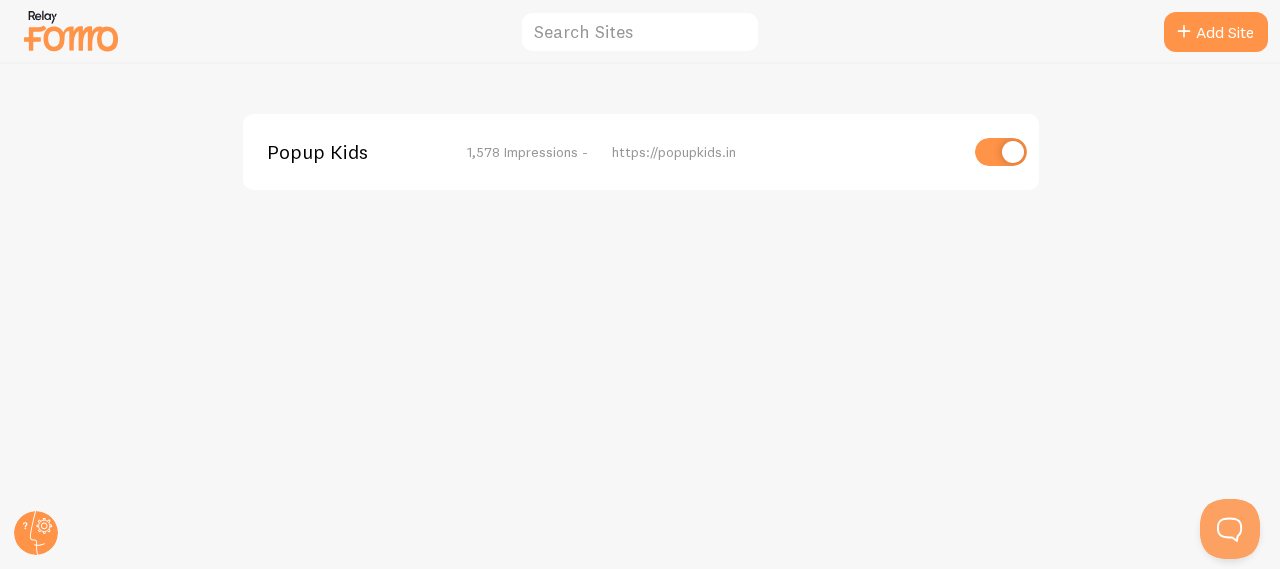 click at bounding box center (1001, 152) 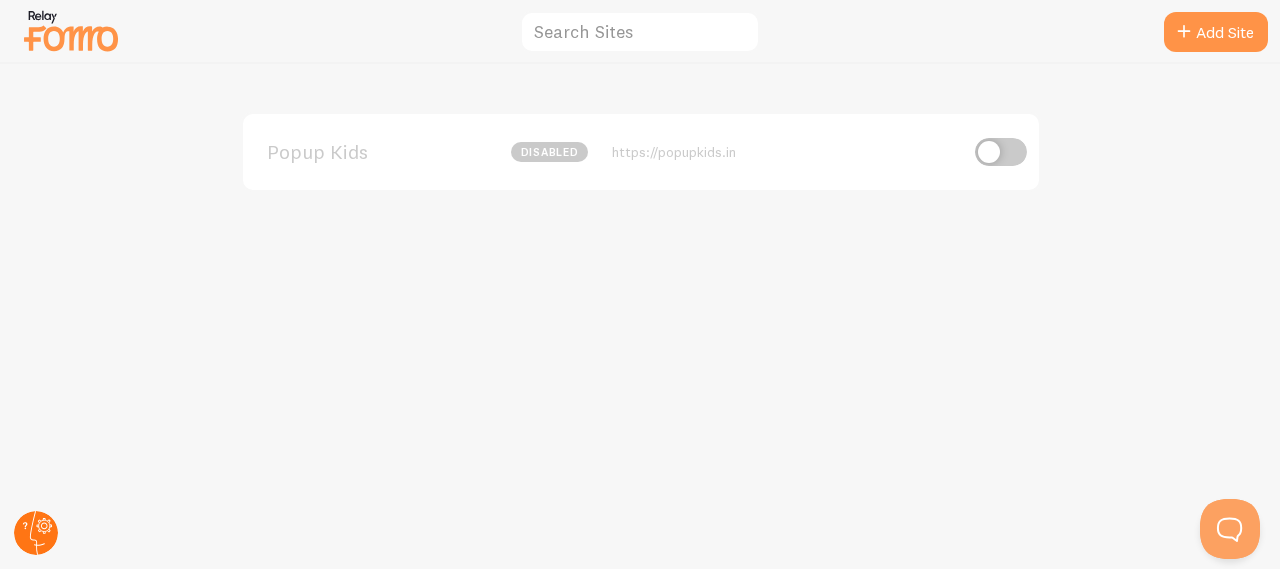 click 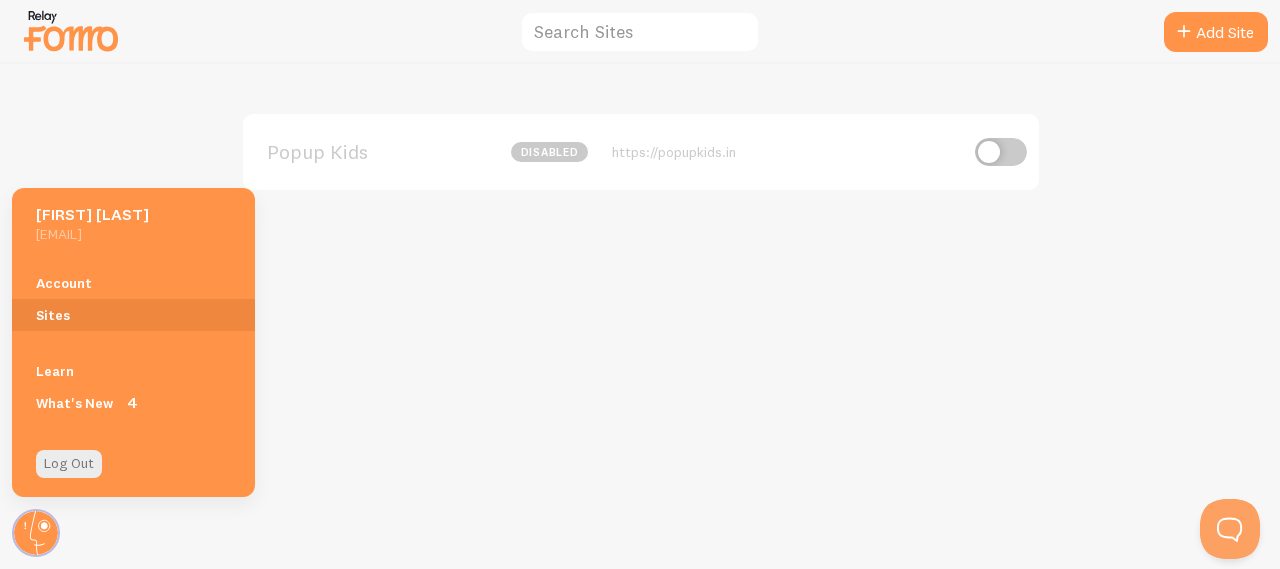 click on "Popup Kids   disabled   https://popupkids.in" at bounding box center (640, 316) 